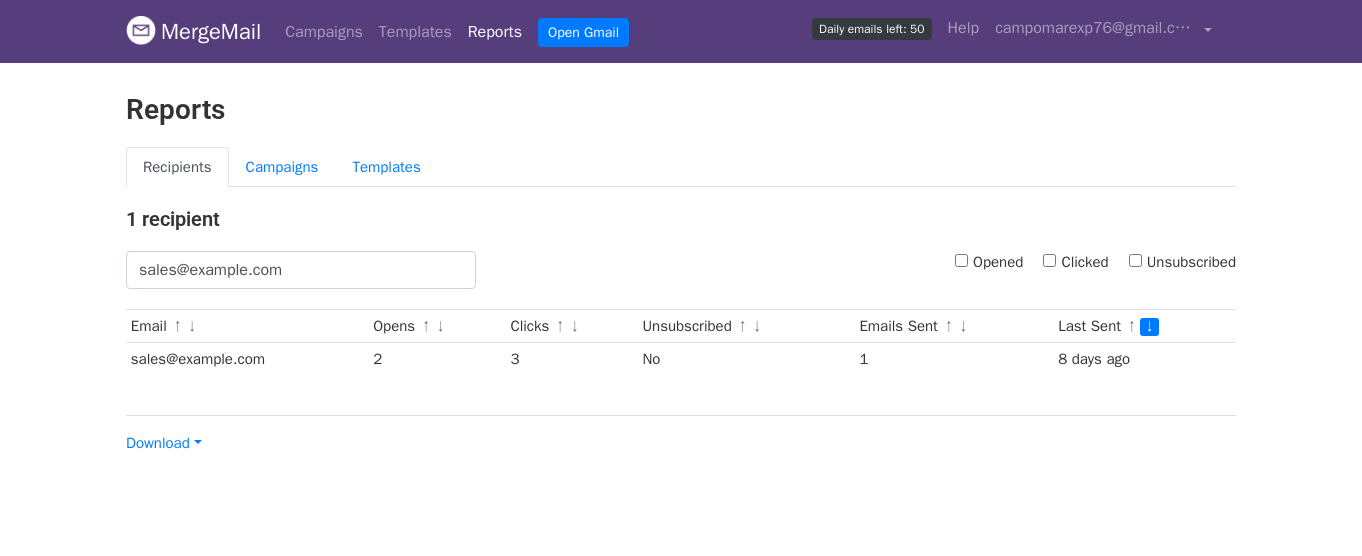 scroll, scrollTop: 0, scrollLeft: 0, axis: both 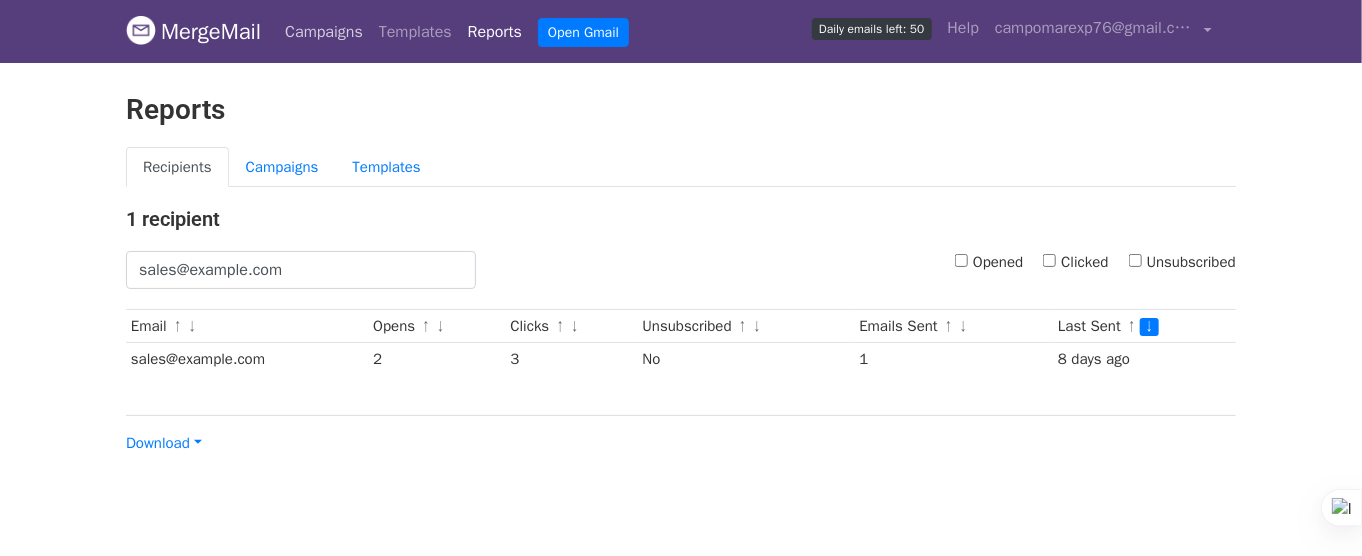 click on "Campaigns" at bounding box center (324, 32) 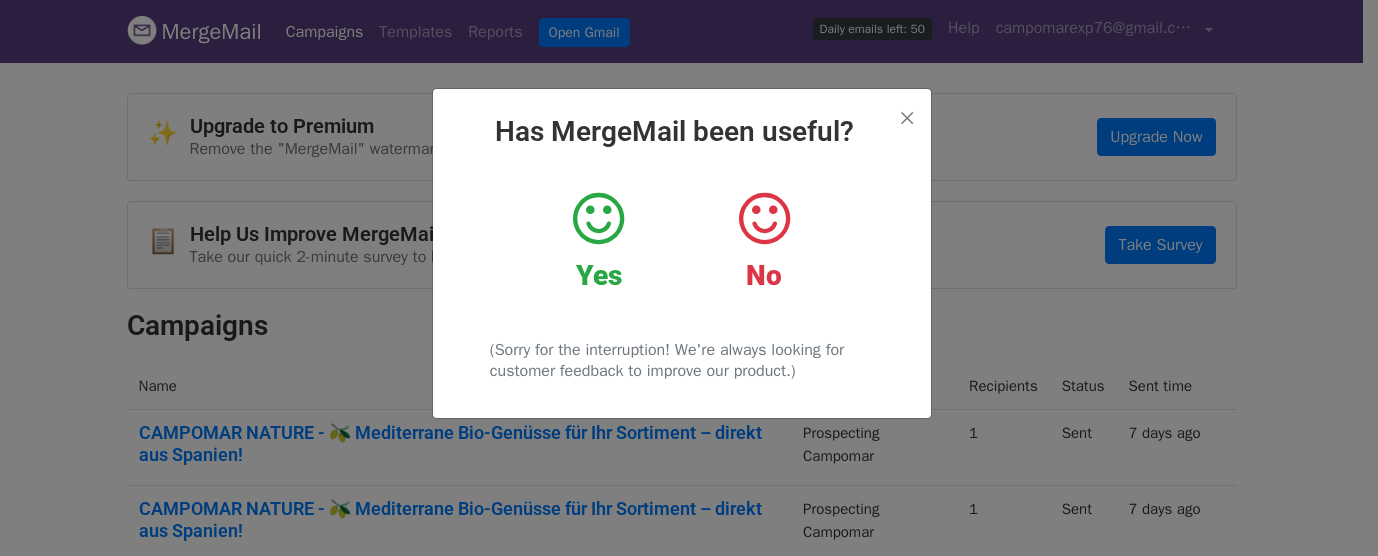 scroll, scrollTop: 0, scrollLeft: 0, axis: both 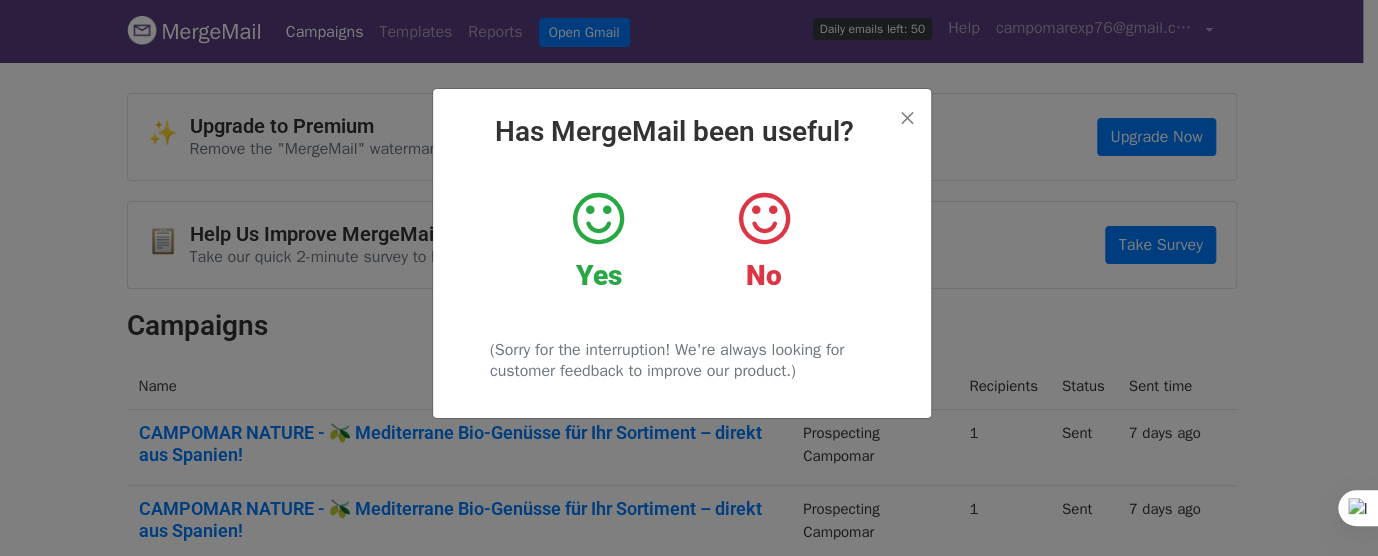click on "×
Has MergeMail been useful?
Yes
No
(Sorry for the interruption! We're always looking for customer feedback to improve our product.)" at bounding box center (682, 253) 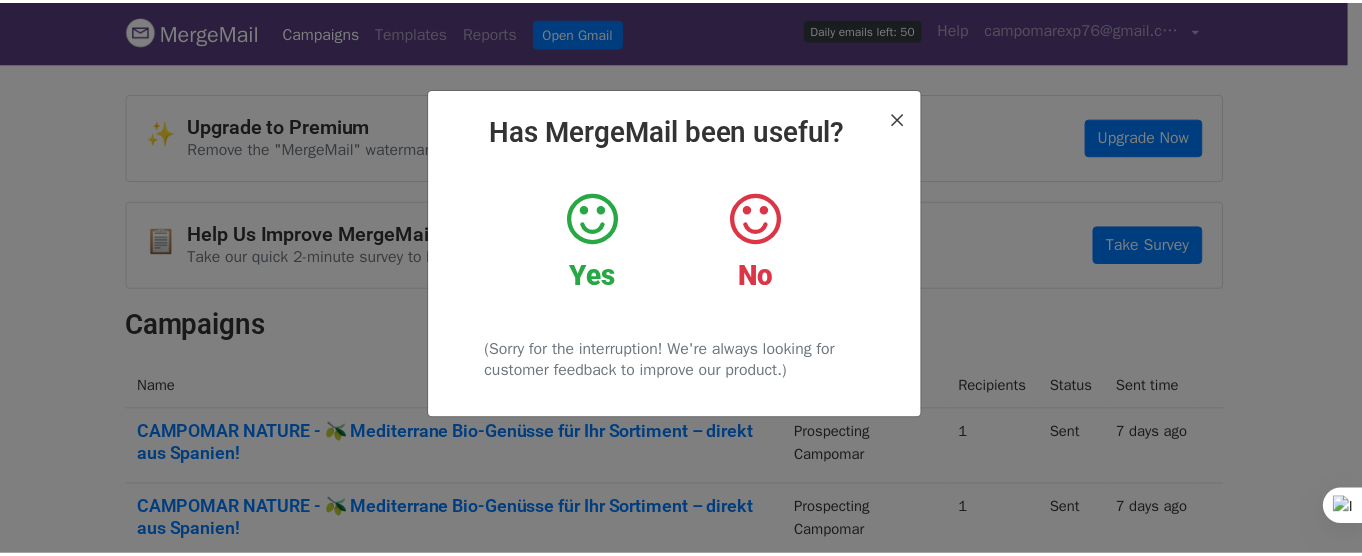 scroll, scrollTop: 0, scrollLeft: 0, axis: both 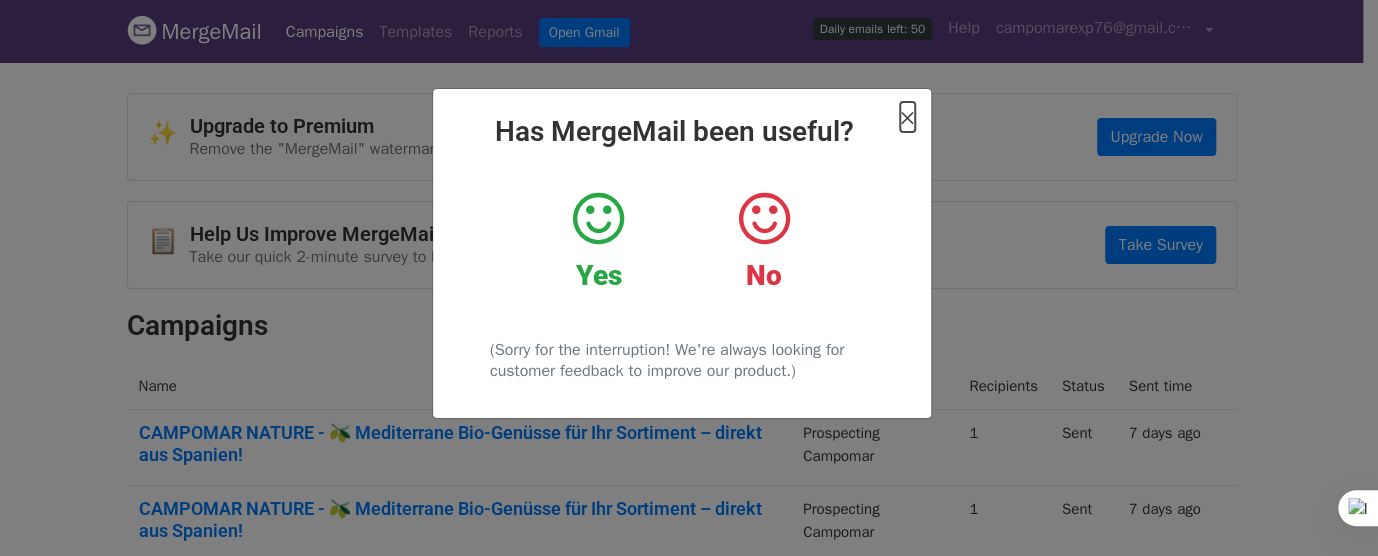 click on "×" at bounding box center [907, 117] 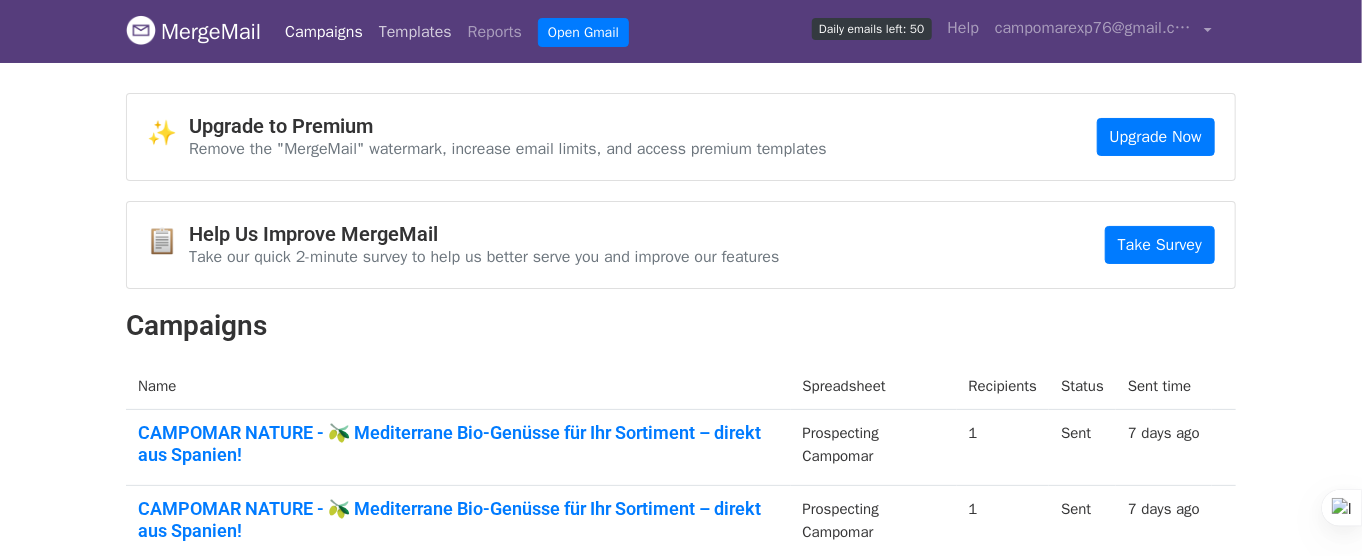 click on "Templates" at bounding box center (415, 32) 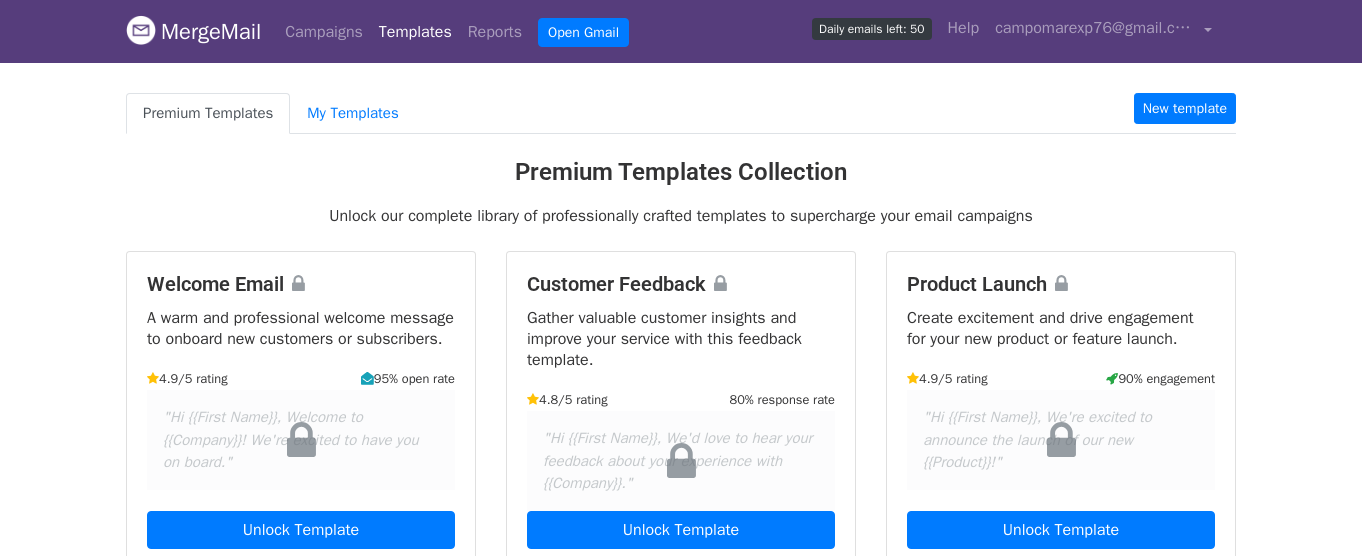 scroll, scrollTop: 0, scrollLeft: 0, axis: both 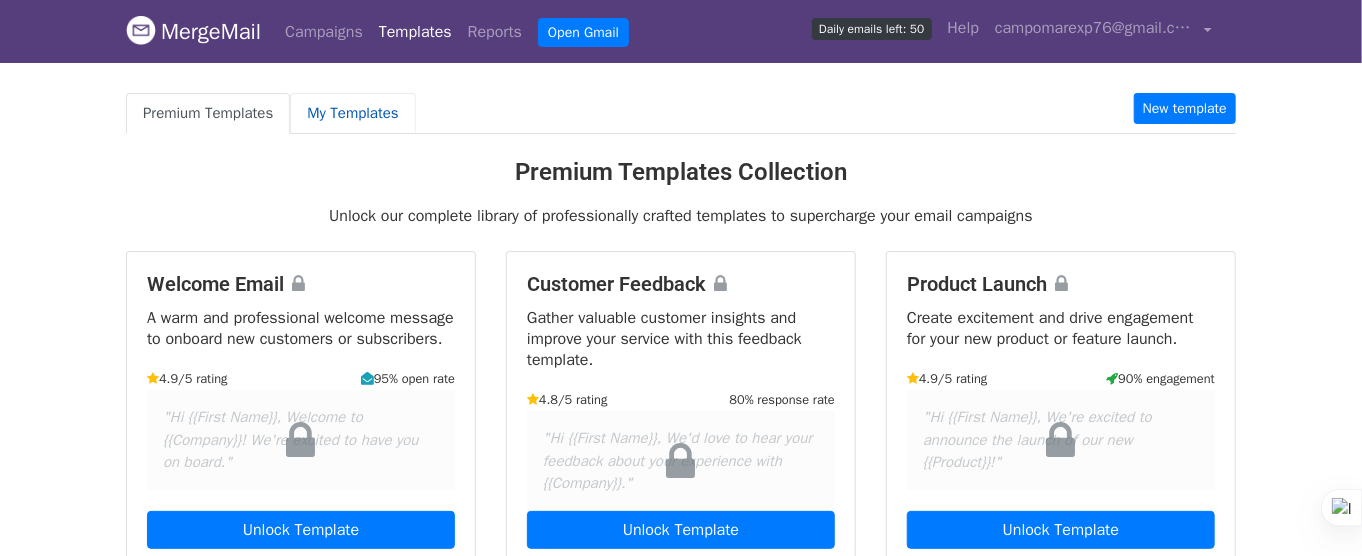 click on "My Templates" at bounding box center [352, 113] 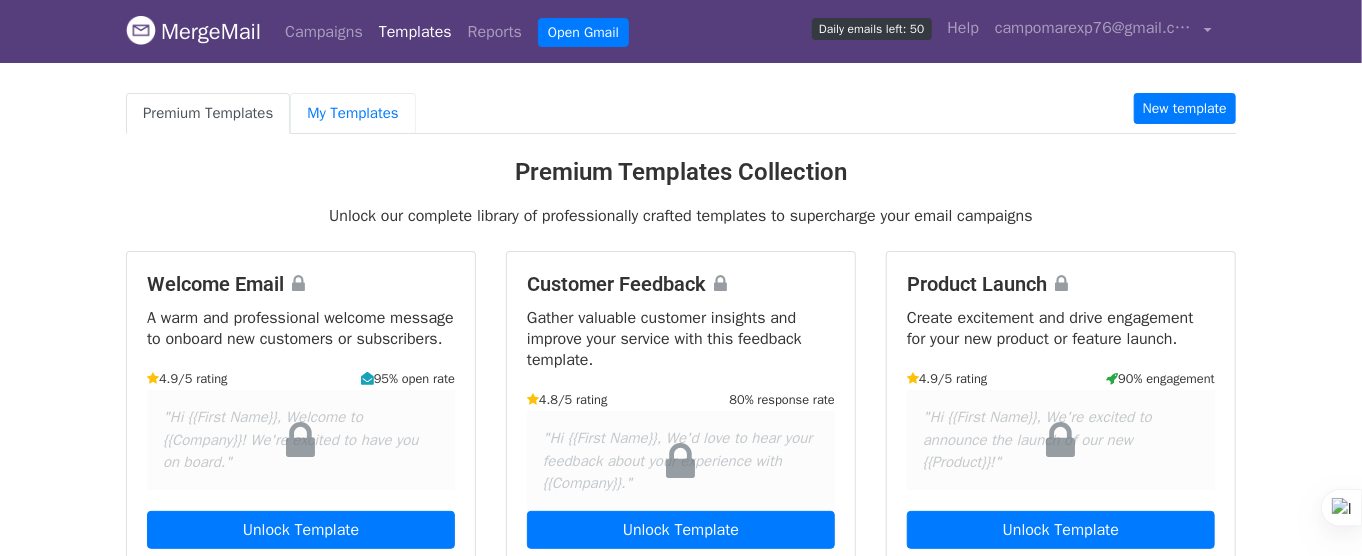 scroll, scrollTop: 0, scrollLeft: 0, axis: both 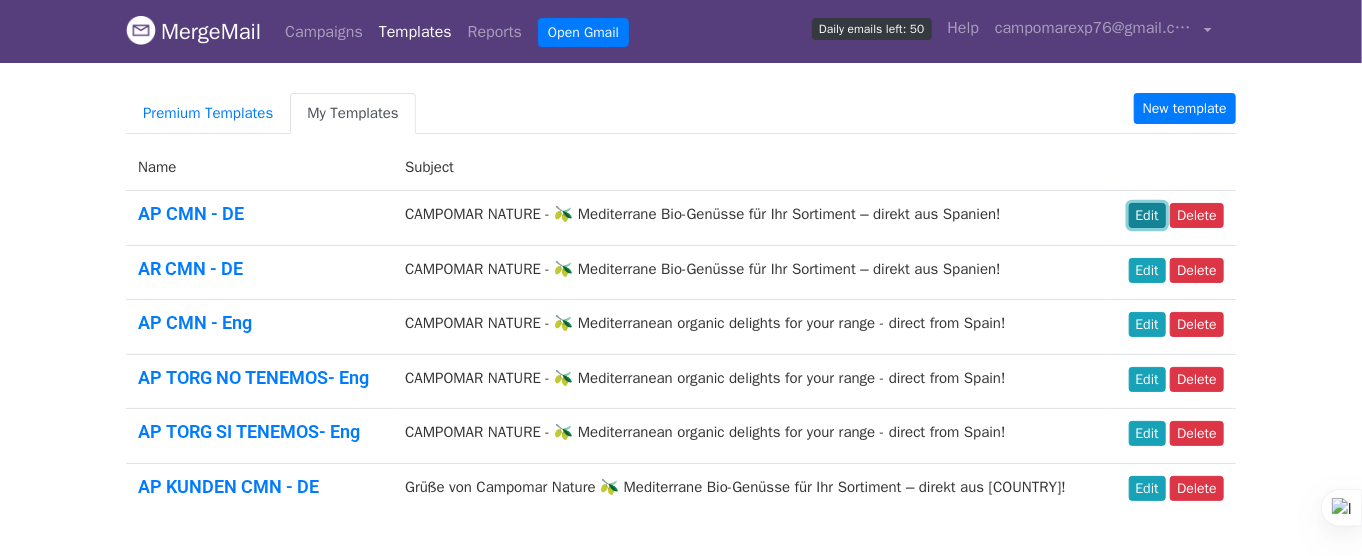click on "Edit" at bounding box center (1147, 215) 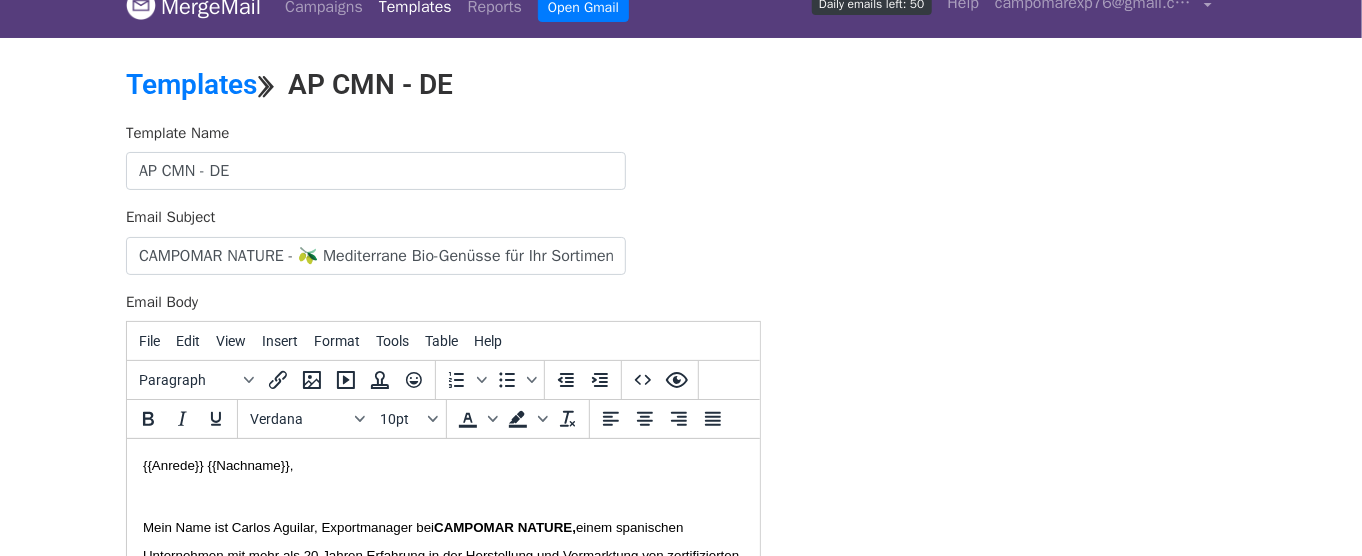 scroll, scrollTop: 41, scrollLeft: 0, axis: vertical 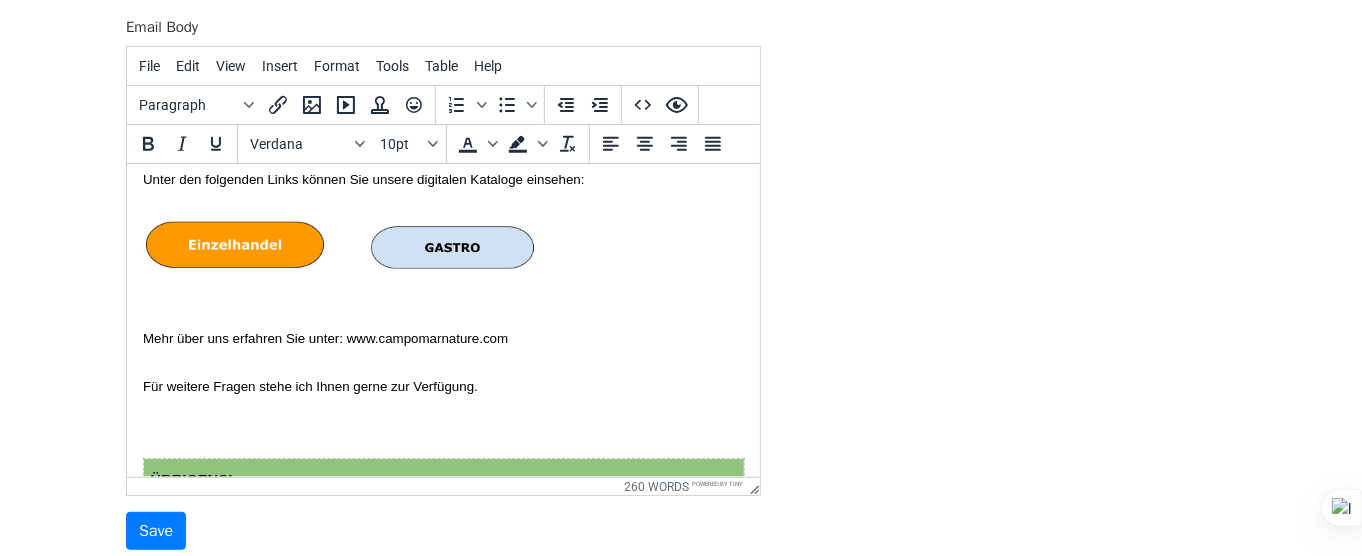 click on "Unter den folgenden Links können Sie unsere digitalen Kataloge einsehen:" at bounding box center (442, 179) 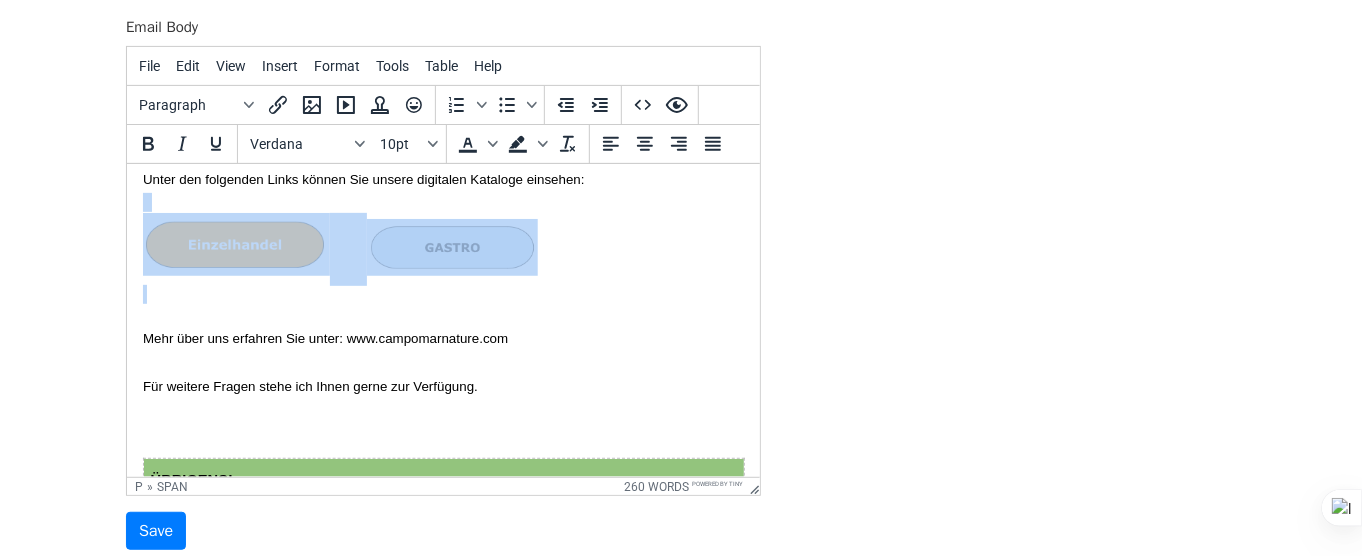 paste 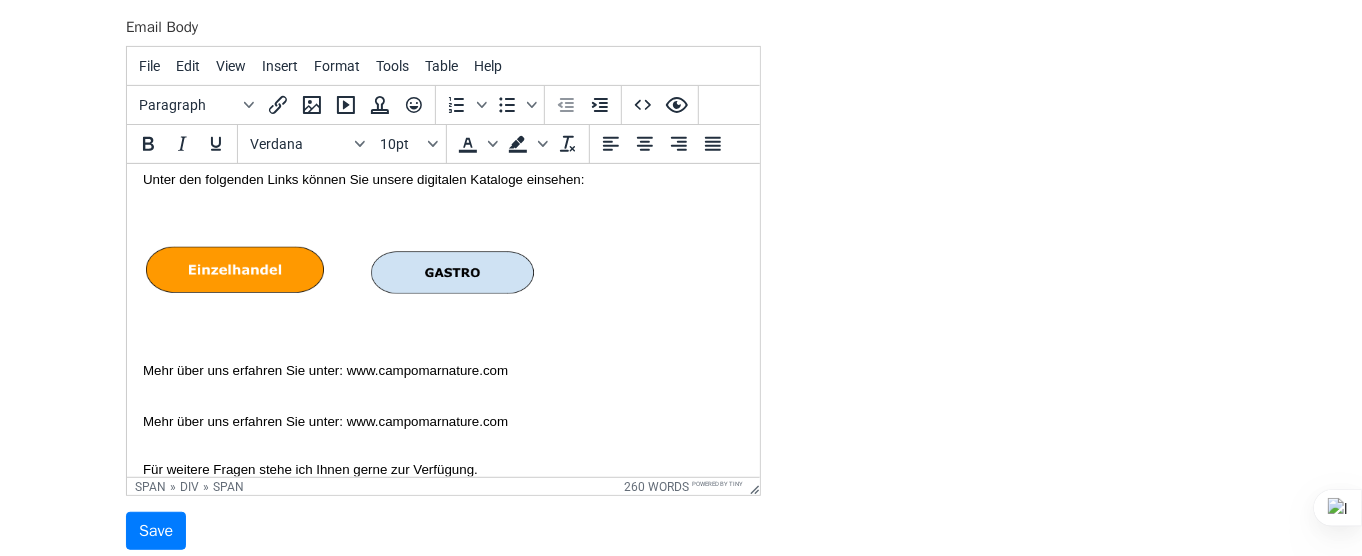 type 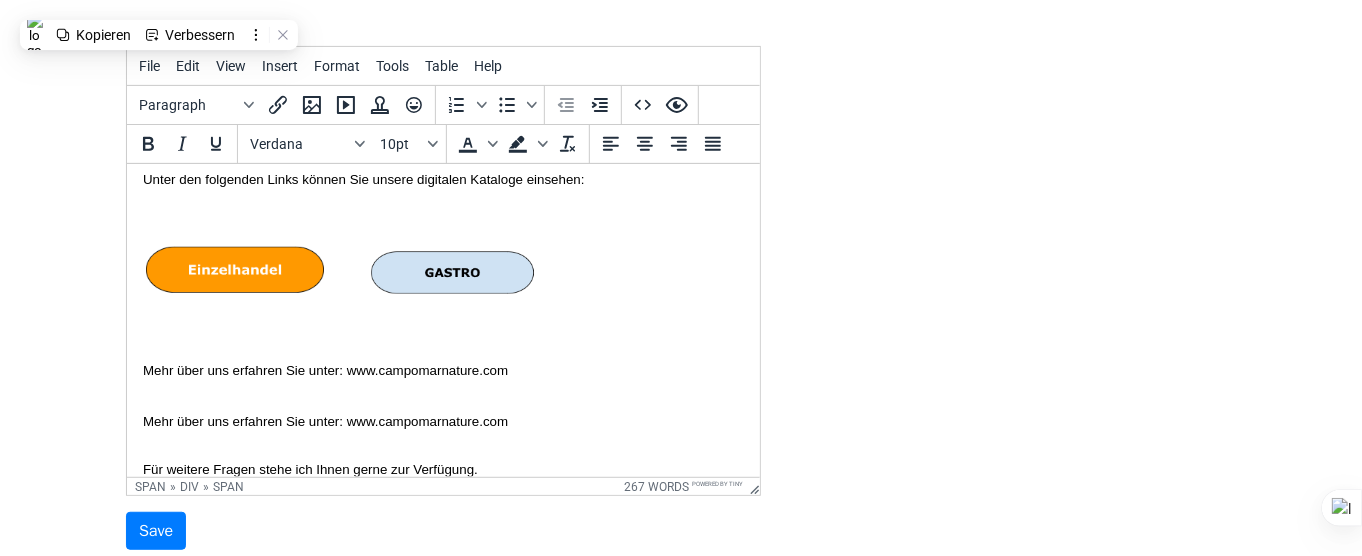 click on "{{Anrede}} {{Nachname}}, Mein Name ist Carlos Aguilar, Exportmanager bei  CAMPOMAR NATURE,  einem spanischen Unternehmen mit mehr als 20 Jahren Erfahrung in der Herstellung und Vermarktung von zertifizierten Bioprodukten.   Bei Campomar Nature bieten wir eine breite Palette hochwertiger Bio-Lebensmittel an - darunter Oliven, Essiggurken, Gemüsekonserven, Hülsenfrüchte, Soßen und natives Olivenöl extra -, die sich sowohl an:   DEN EINZELHANDEL UND DEN GASTRO-KANAL.   Unsere Produkte sind in mehr als 30 Ländern erhältlich und werden sowohl in Bezug auf die Formate als auch auf die Etikettierung an die Anforderungen der einzelnen Märkte angepasst.     Ich habe die Website Ihres Unternehmens  {{FIRMA}}   gesehen  und ich bin sicher, dass unsere hochwertigen Produkte gut in Ihr Sortiment passen, um Ihre Kunden mit Geschmack und Frische in mediterraner und biologischer Qualität zu  begeistern !                   Gerne senden wir Ihnen unverbindlich  MUSTER                 ÜBRIGENS!" at bounding box center (442, 327) 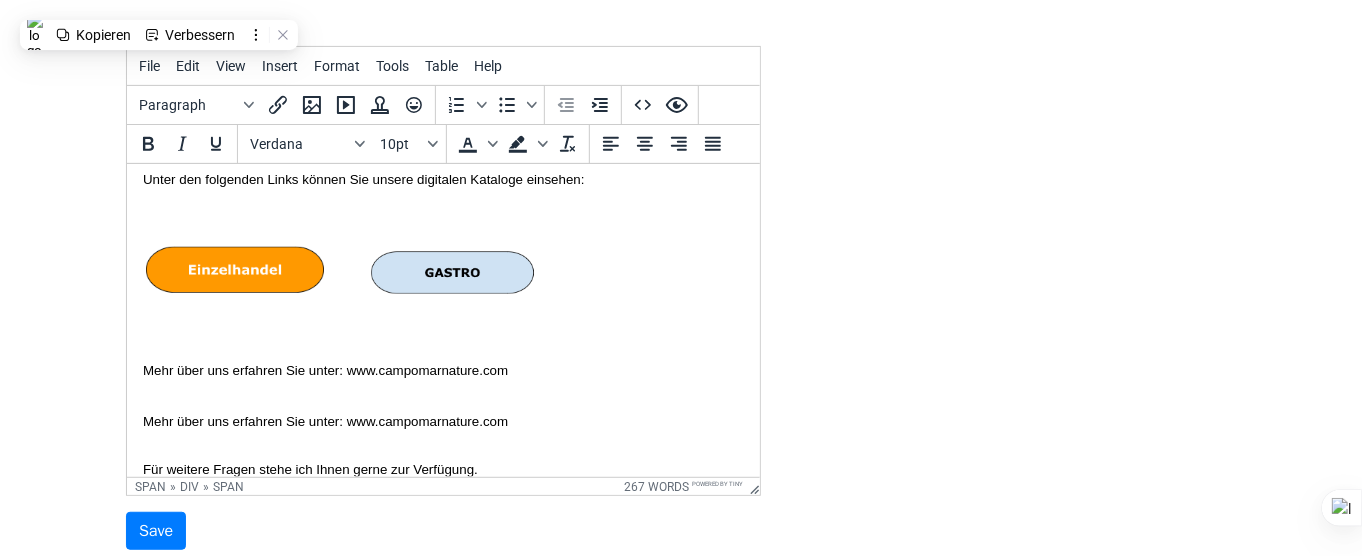 click on "Unter den folgenden Links können Sie unsere digitalen Kataloge einsehen:" at bounding box center (442, 179) 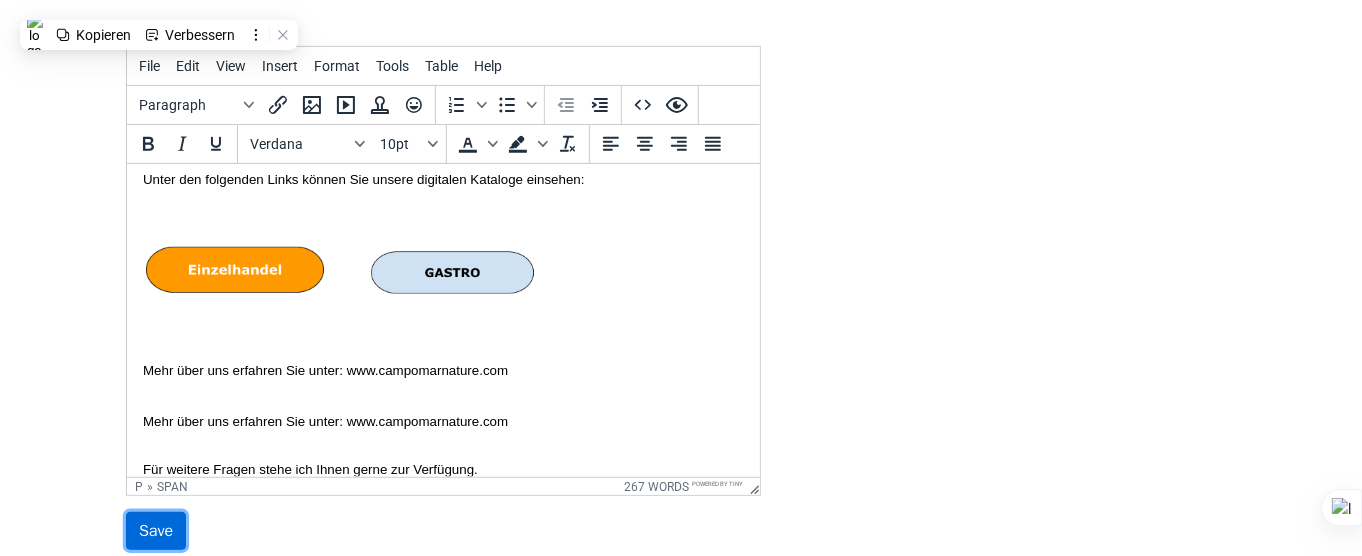 drag, startPoint x: 162, startPoint y: 529, endPoint x: 325, endPoint y: 207, distance: 360.9058 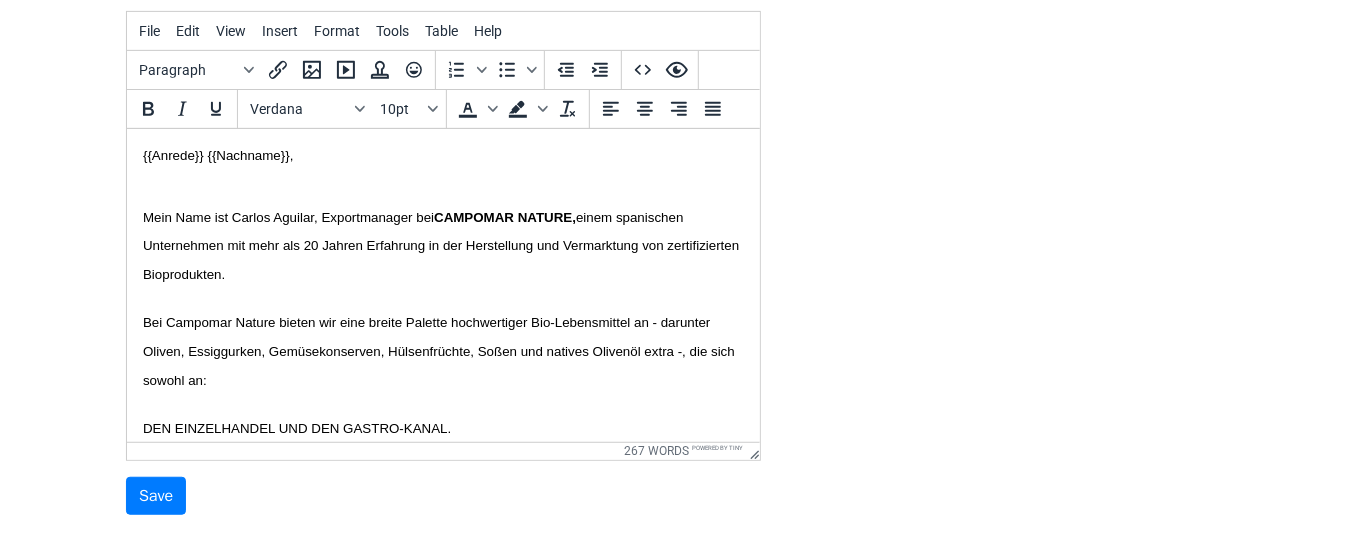 scroll, scrollTop: 400, scrollLeft: 0, axis: vertical 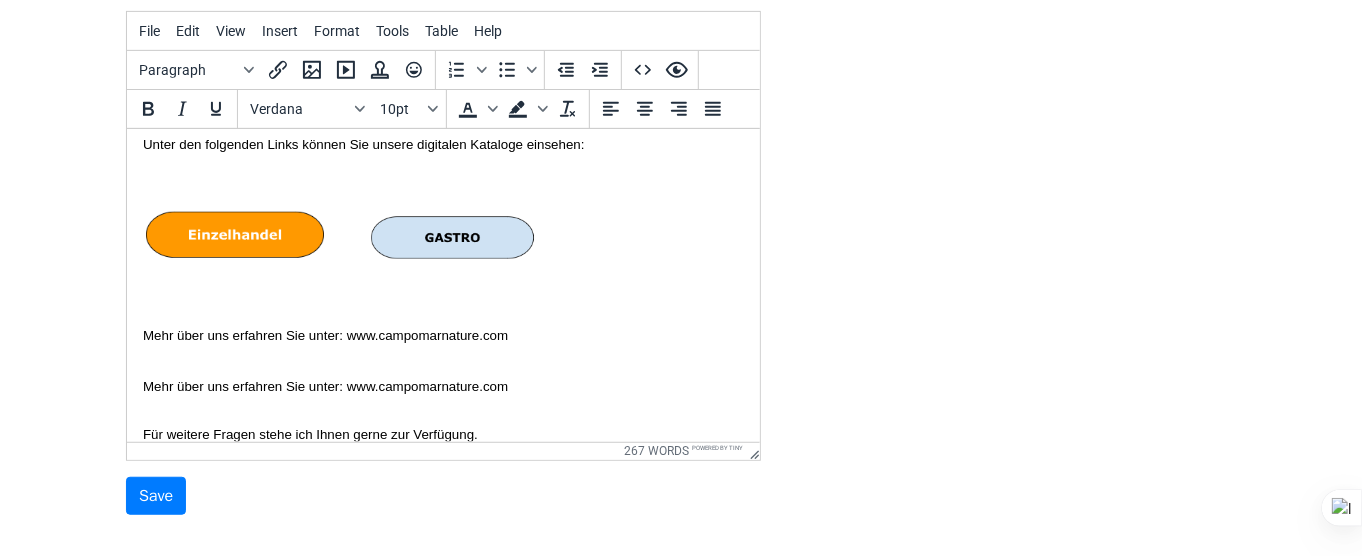 click at bounding box center (442, 238) 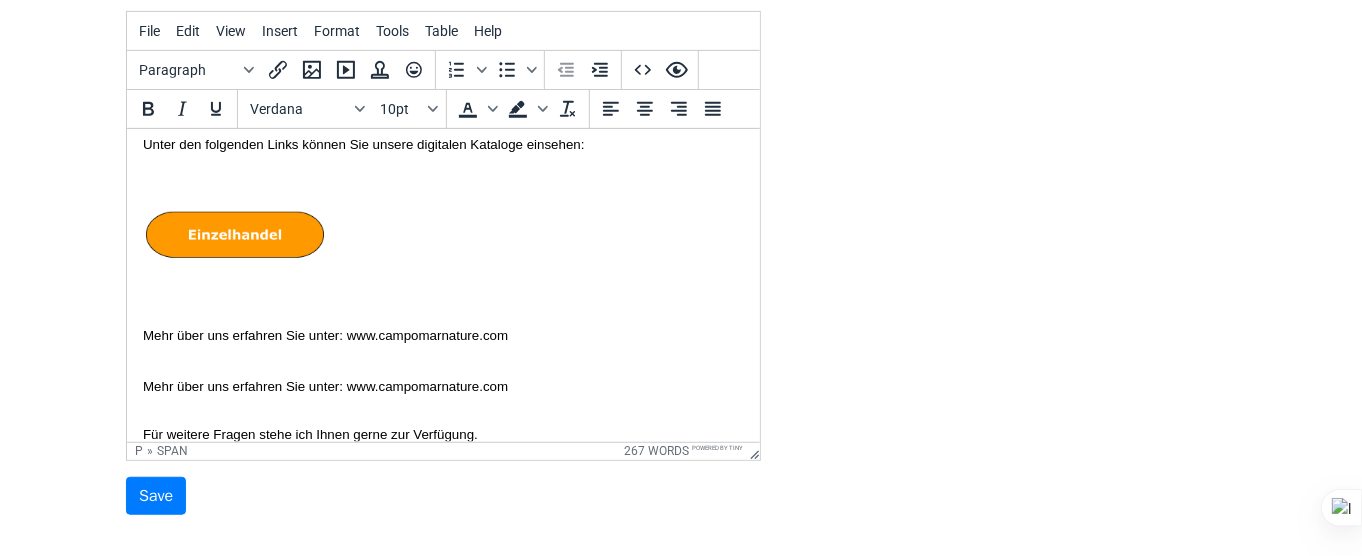 type 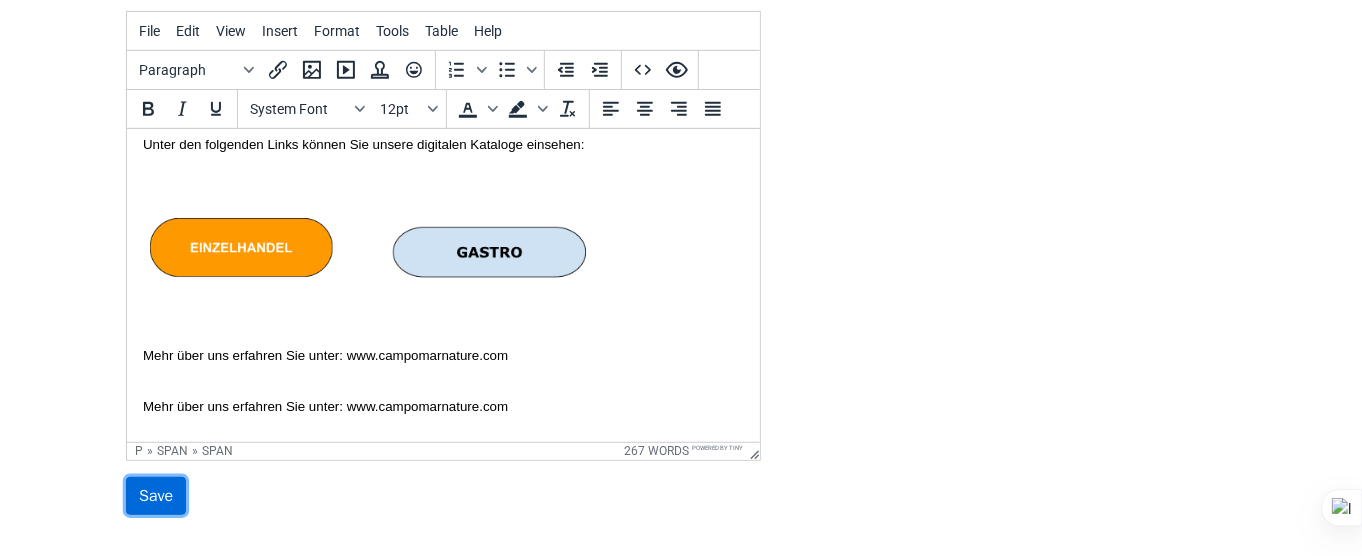 click on "Save" at bounding box center (156, 496) 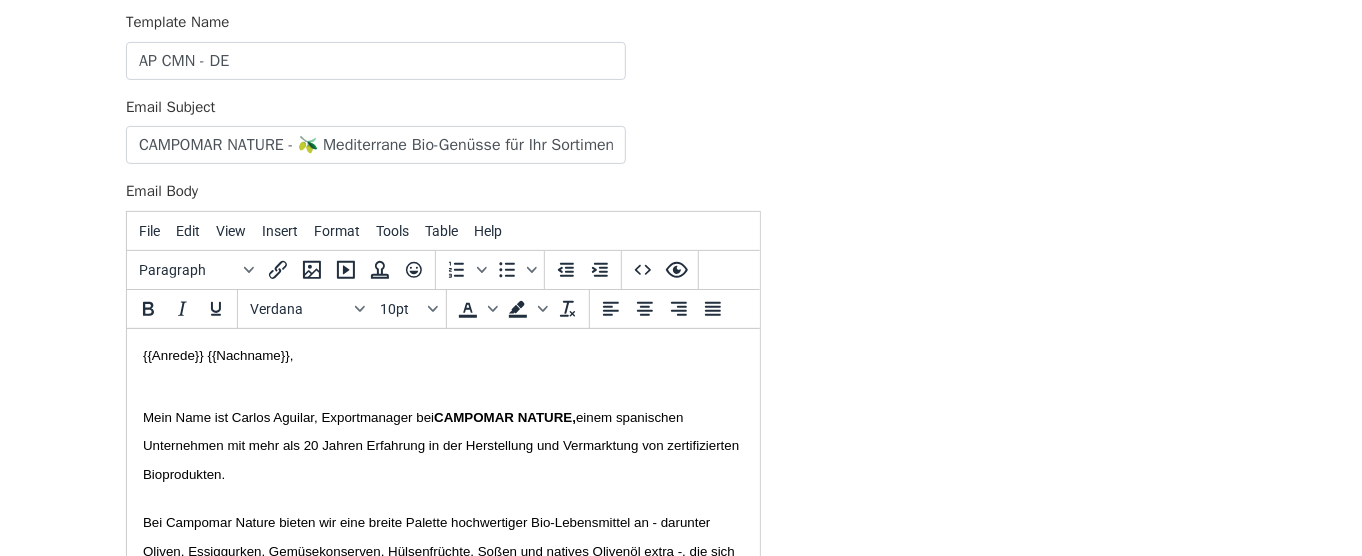 scroll, scrollTop: 0, scrollLeft: 0, axis: both 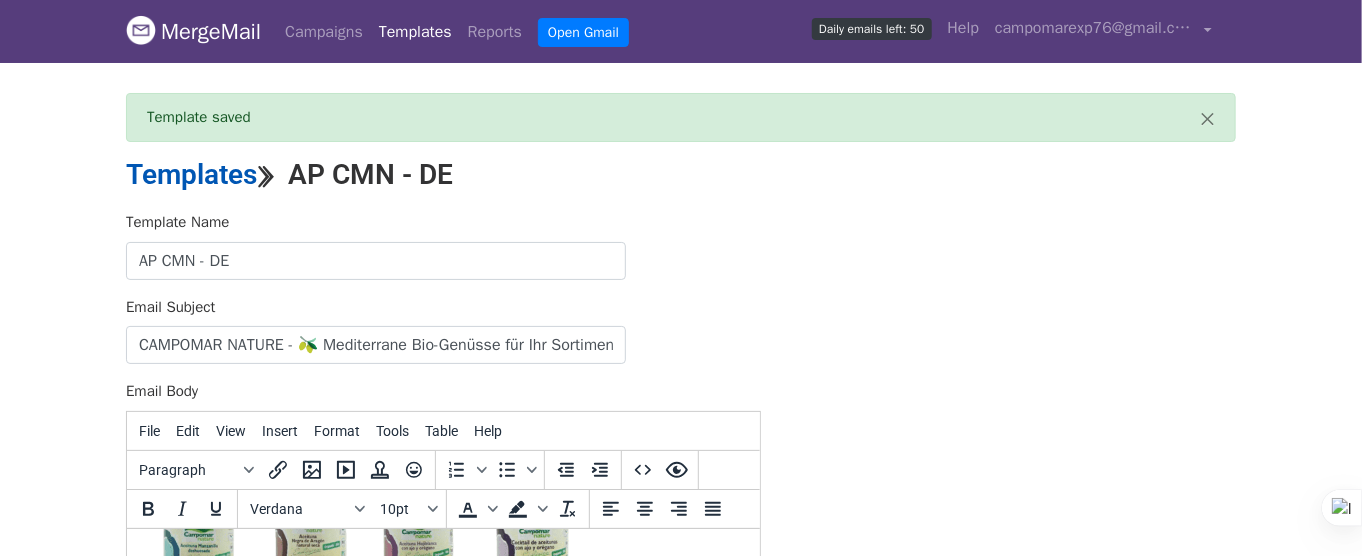 click on "Templates" at bounding box center (191, 174) 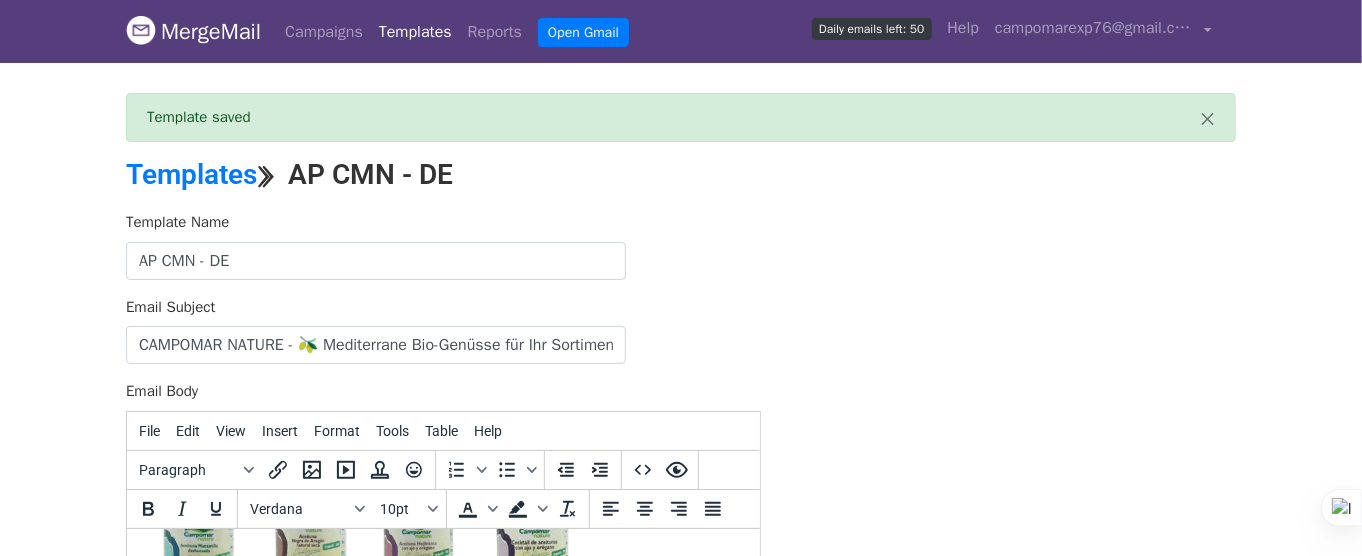 scroll, scrollTop: 0, scrollLeft: 0, axis: both 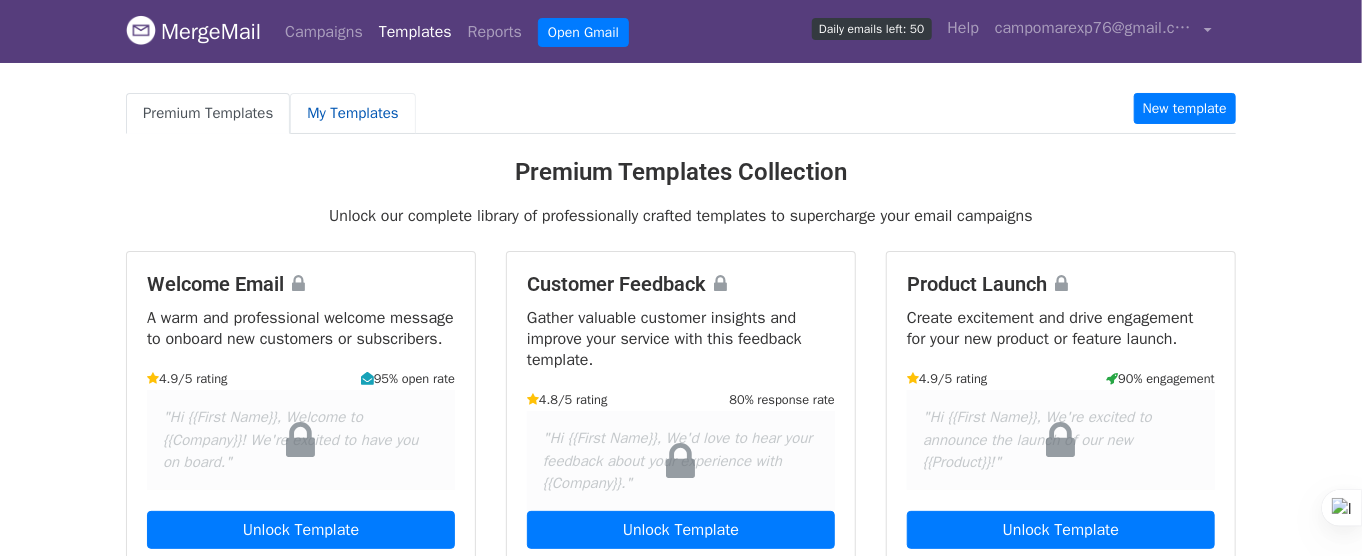 click on "My Templates" at bounding box center (352, 113) 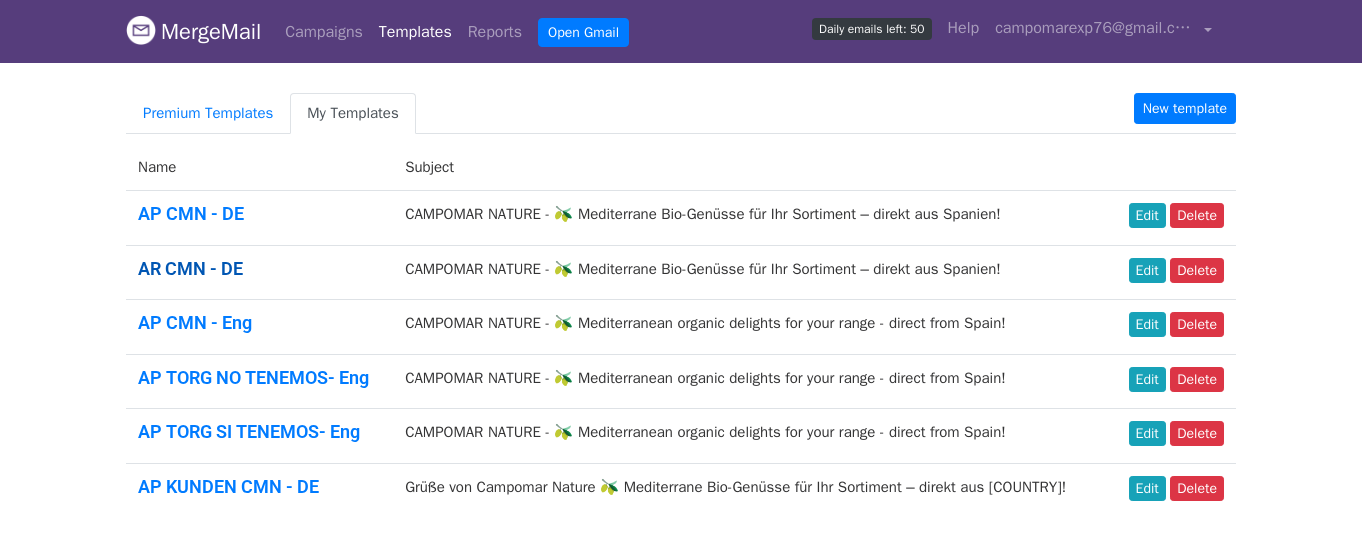 scroll, scrollTop: 0, scrollLeft: 0, axis: both 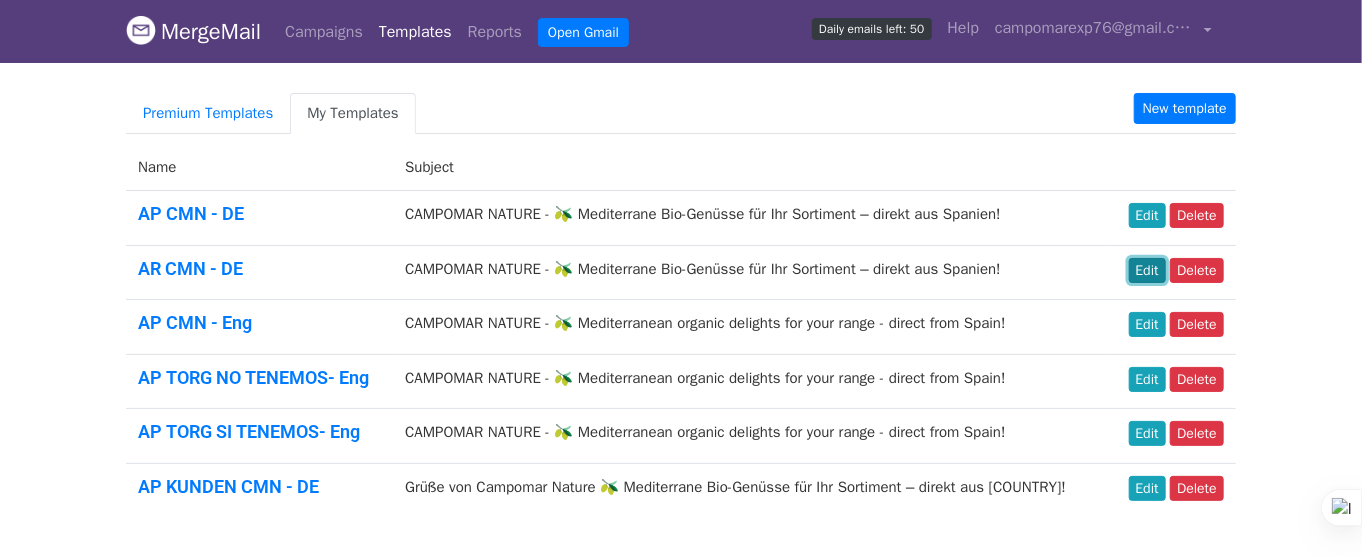 click on "Edit" at bounding box center (1147, 270) 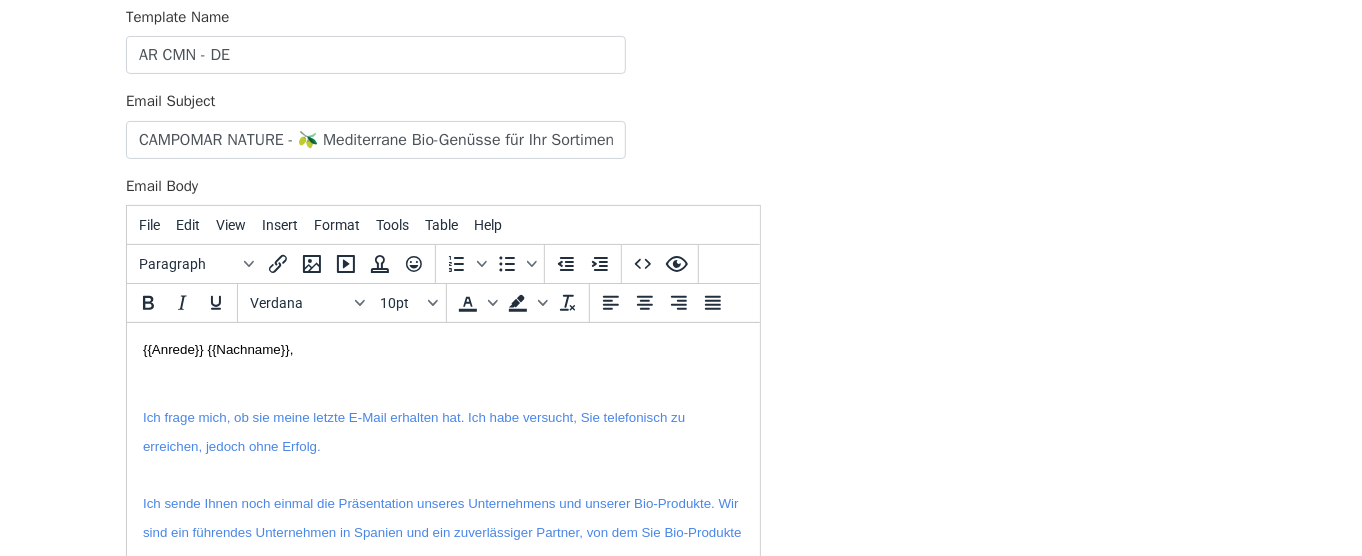 scroll, scrollTop: 0, scrollLeft: 0, axis: both 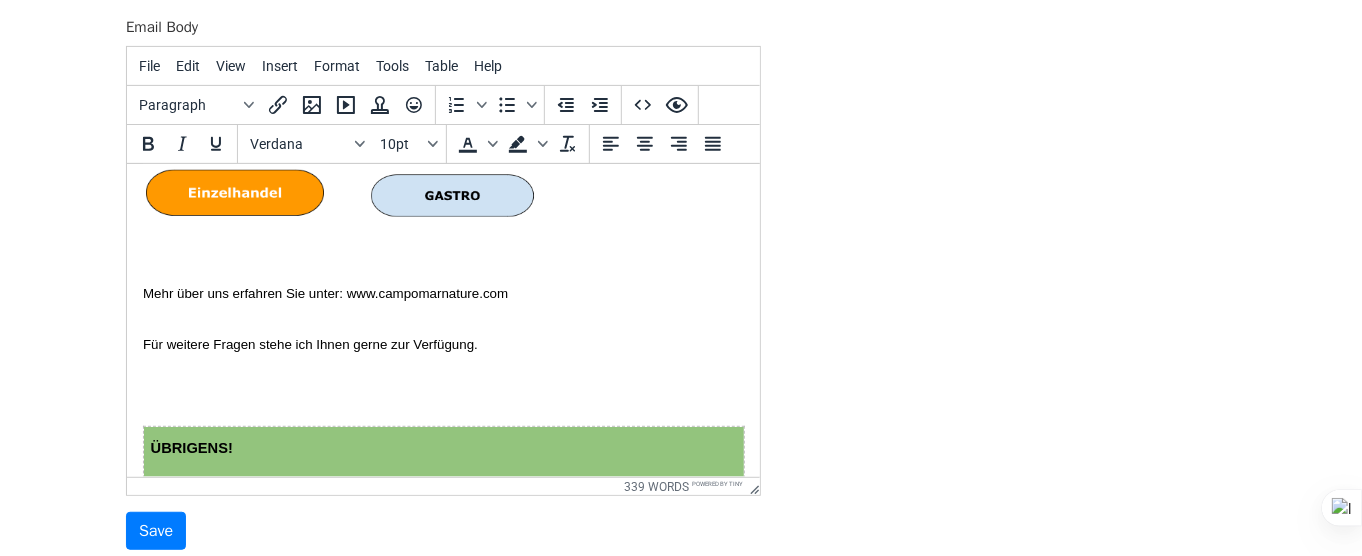 click on "{{Anrede}} {{Nachname}}, Ich frage mich, ob sie meine letzte E-Mail erhalten hat. Ich habe versucht, Sie telefonisch zu erreichen, jedoch ohne Erfolg.   Ich sende Ihnen noch einmal die Präsentation unseres Unternehmens und unserer Bio-Produkte. Wir sind ein führendes Unternehmen in Spanien und ein zuverlässiger Partner, von dem Sie Bio-Produkte höchster Qualität aus Spanien zu einem sehr wettbewerbsfähigen Preis erhalten können. Ich möchte Sie auch daran erinnern, dass wir Ihnen  KOSTENLOSE MUSTER  zusenden können, um die Qualität unserer ÖKOLOGISCHEN Produkte zu überprüfen.                        —------ Mein Name ist Carlos Aguilar, Exportmanager bei  CAMPOMAR NATURE,  einem spanischen Unternehmen mit mehr als 20 Jahren Erfahrung in der Herstellung und Vermarktung von zertifizierten Bioprodukten. DEN EINZELHANDEL UND DEN GASTRO-KANAL. Ich habe die Website Ihres Unternehmens  {{FIRMA}} begeistern !             Gerne senden wir Ihnen unverbindlich  MUSTER  ÜBRIGENS!" at bounding box center (442, -32) 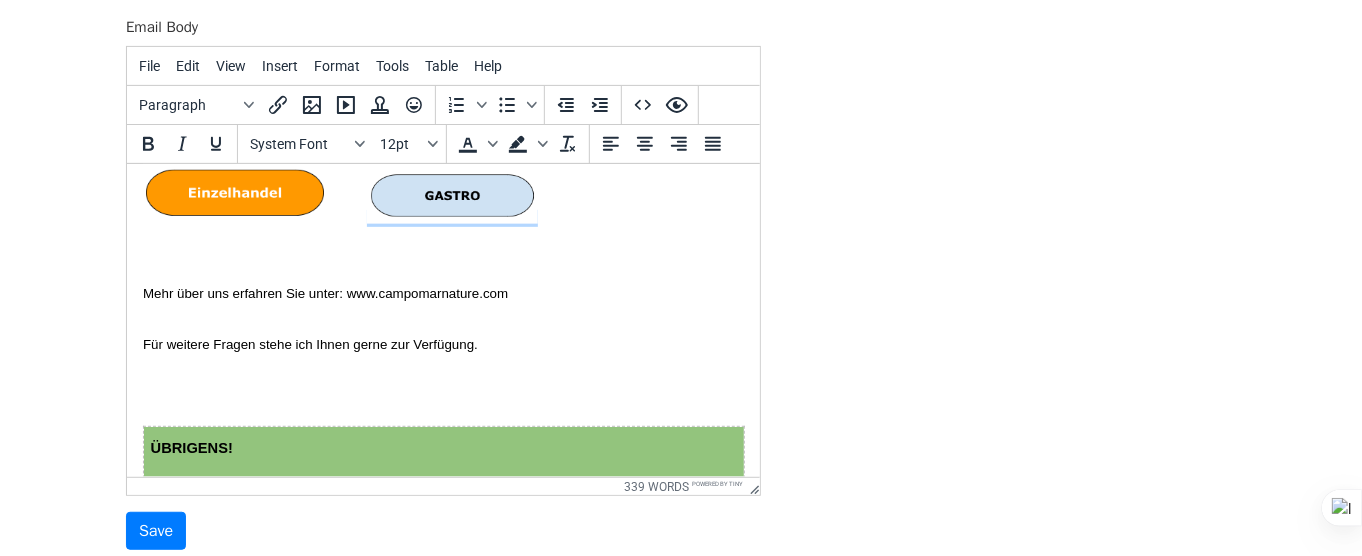 click on "﻿" at bounding box center (442, 197) 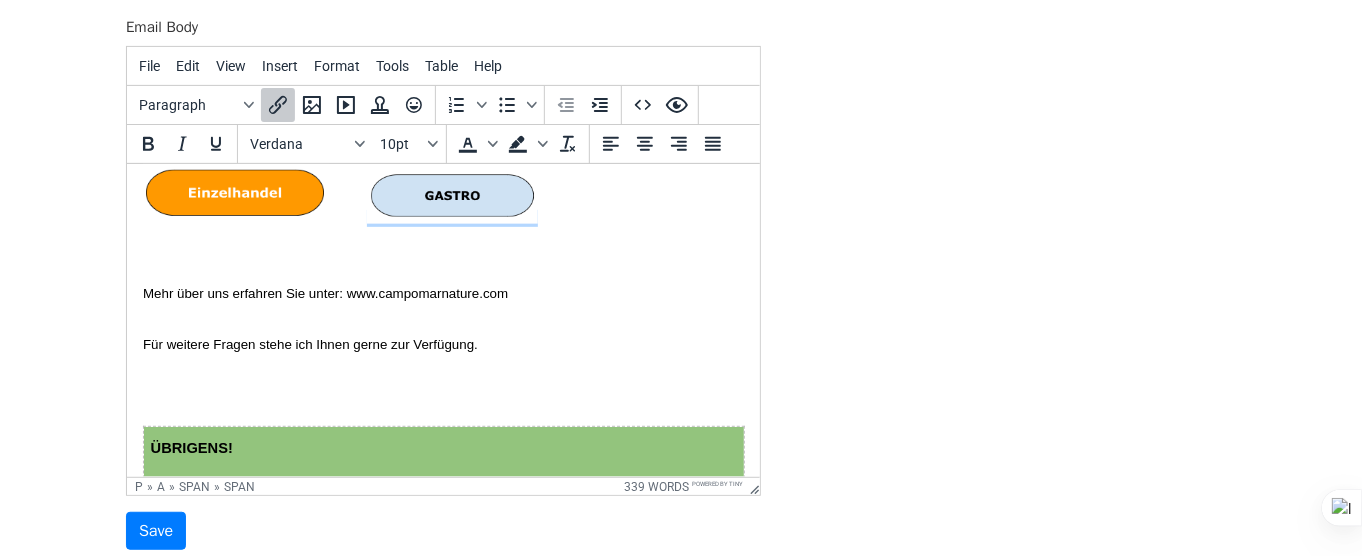 click on "﻿" at bounding box center [442, 197] 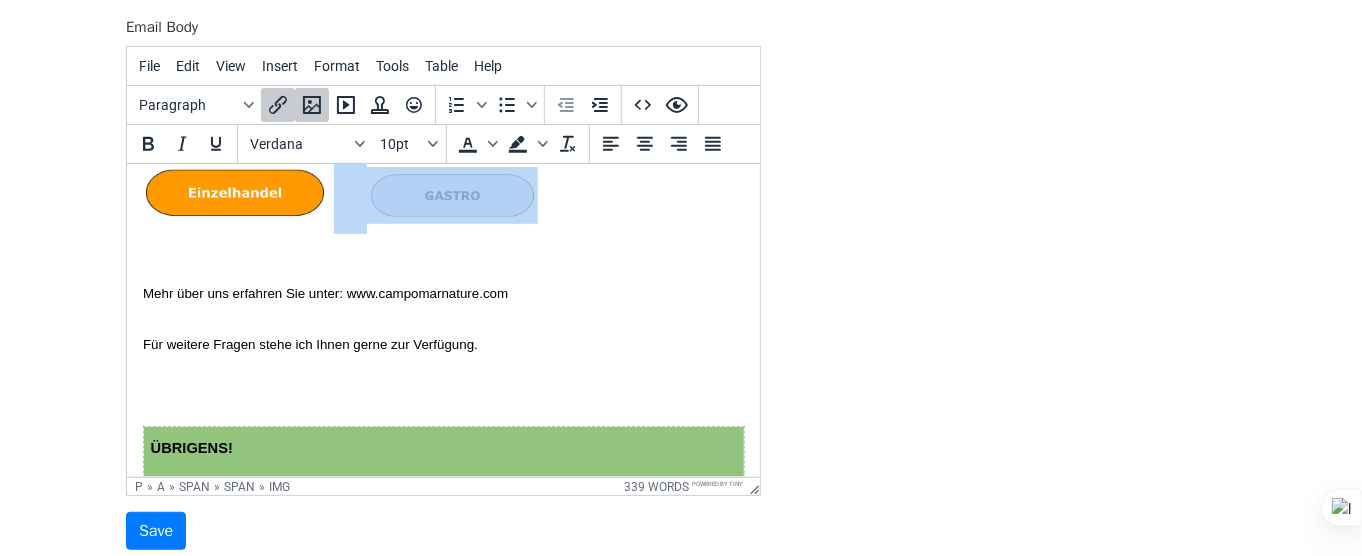drag, startPoint x: 567, startPoint y: 255, endPoint x: 136, endPoint y: 253, distance: 431.00464 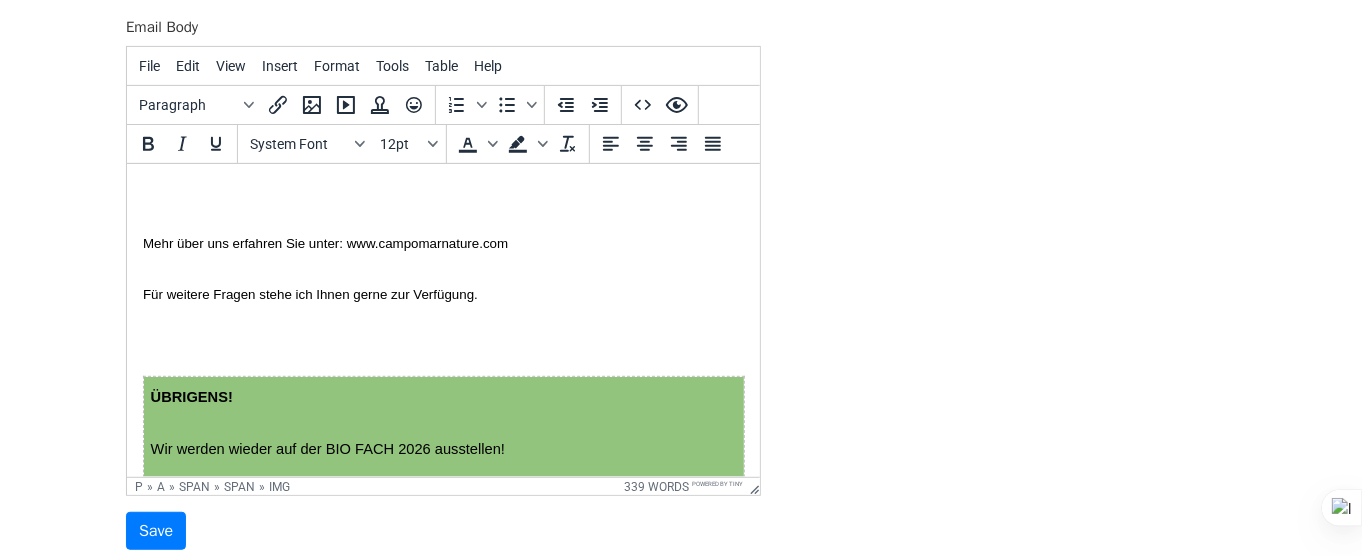 type 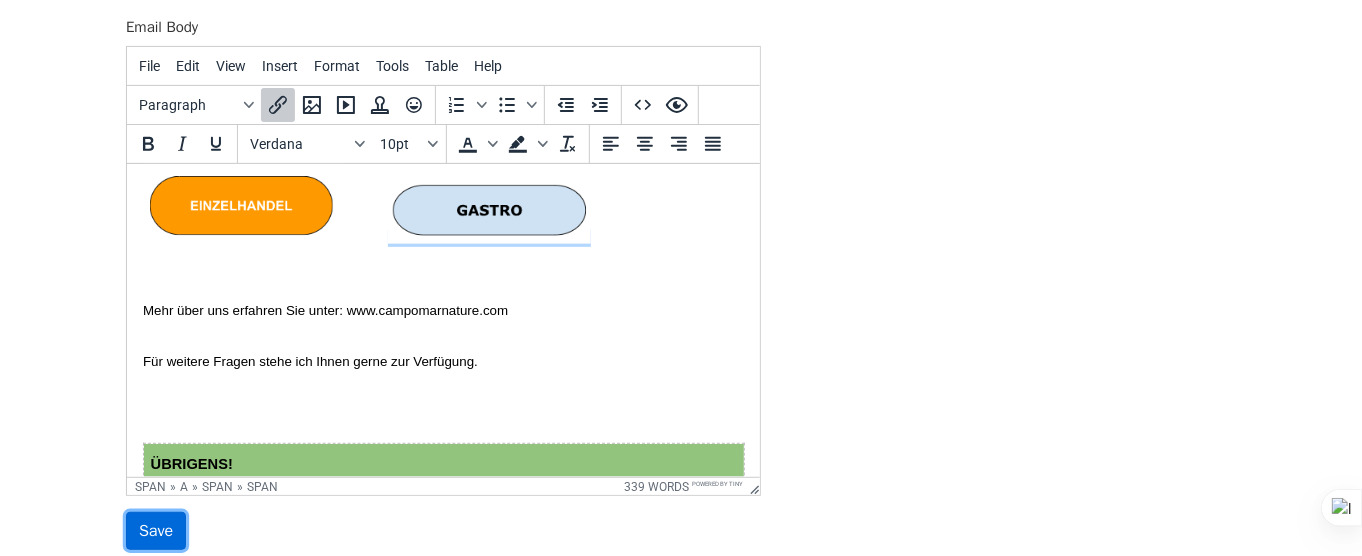 click on "Save" at bounding box center [156, 531] 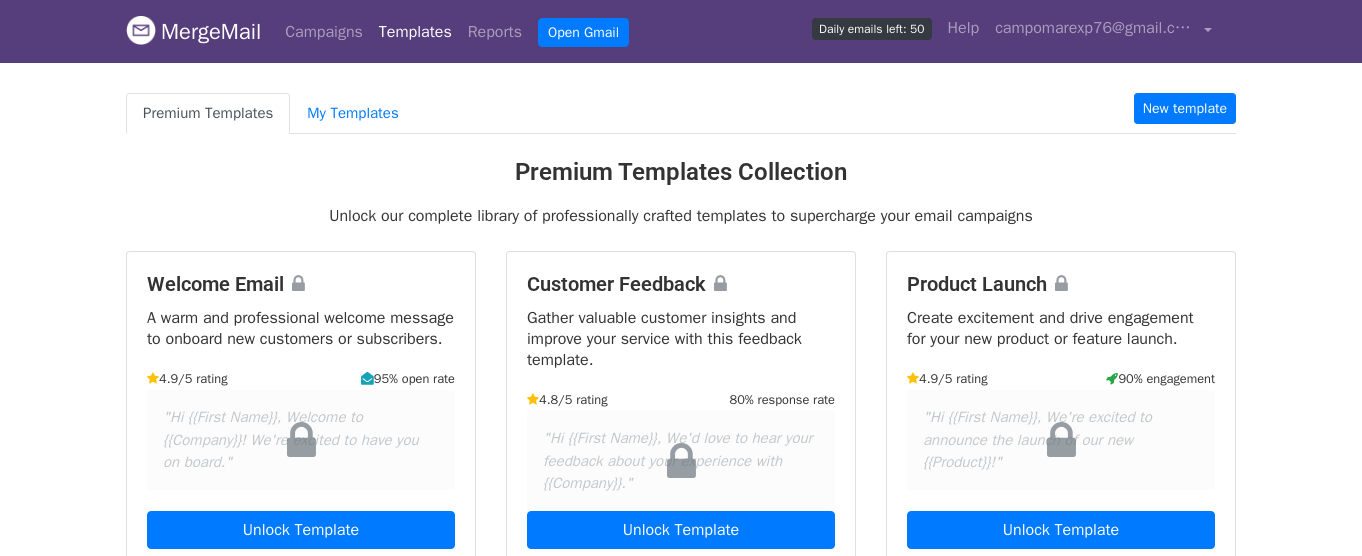 scroll, scrollTop: 0, scrollLeft: 0, axis: both 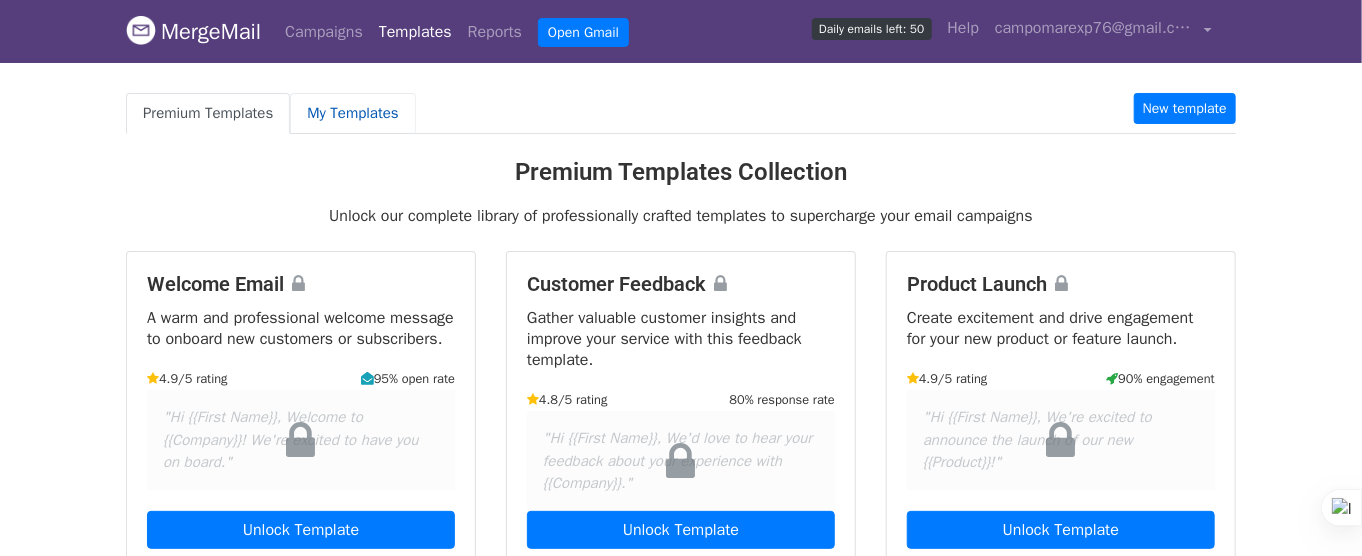 click on "My Templates" at bounding box center (352, 113) 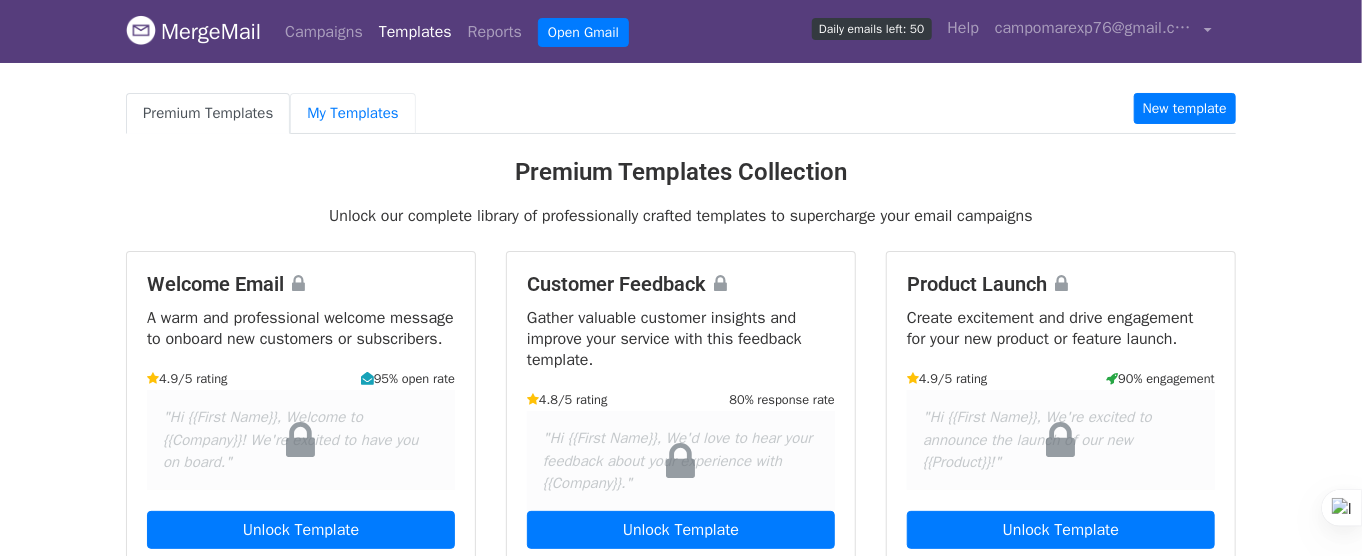 scroll, scrollTop: 0, scrollLeft: 0, axis: both 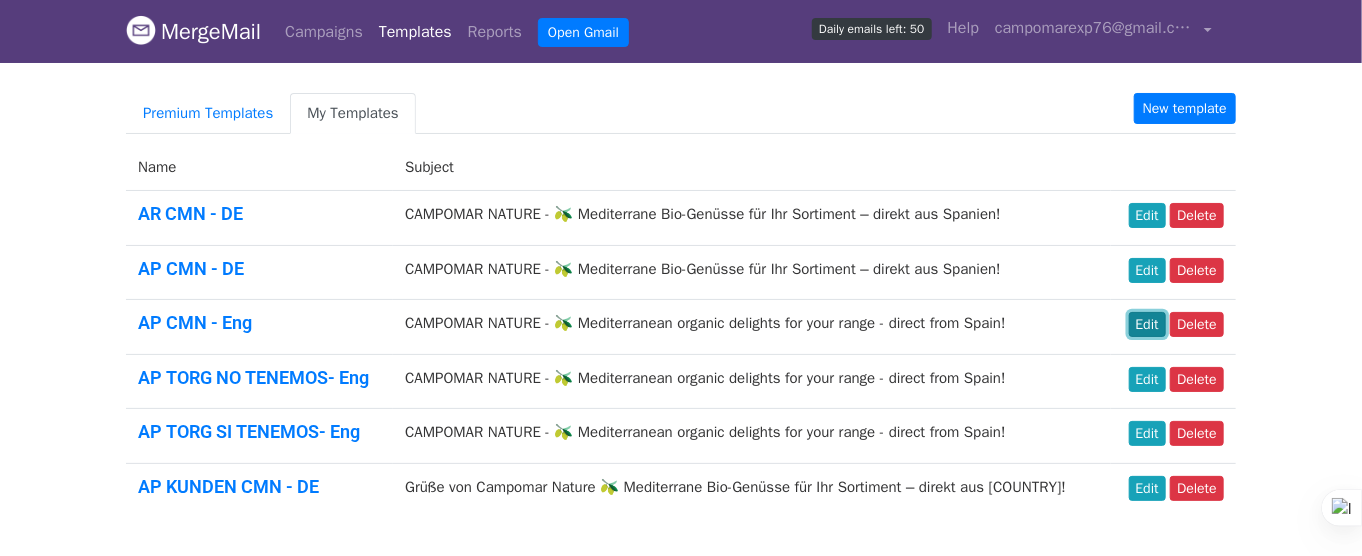click on "Edit" at bounding box center [1147, 324] 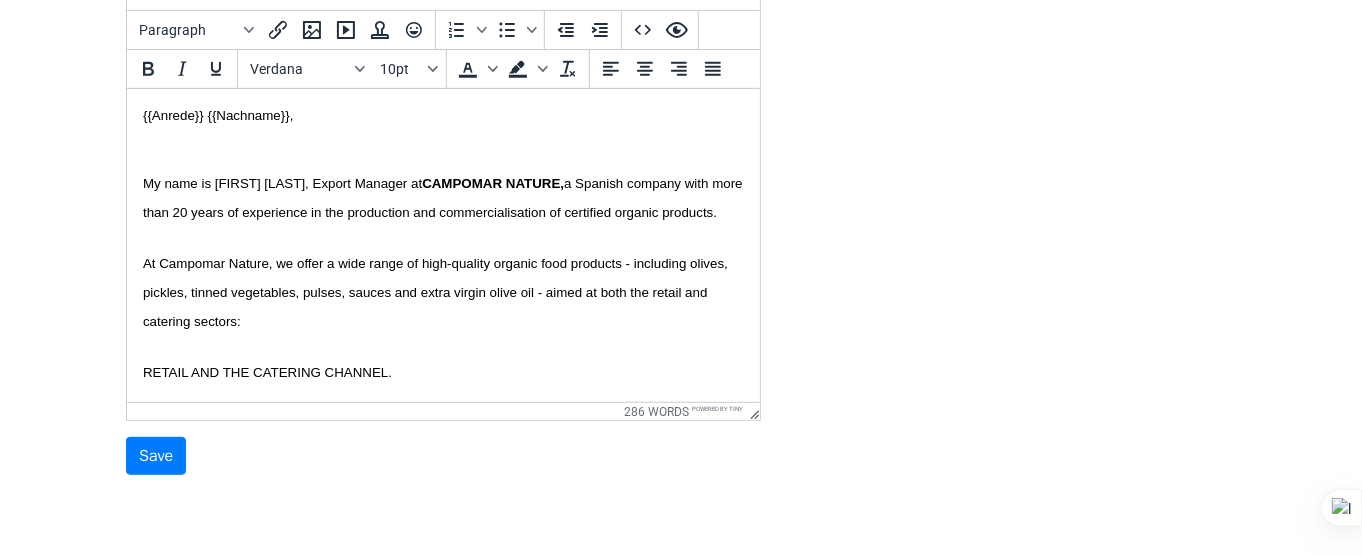 scroll, scrollTop: 0, scrollLeft: 0, axis: both 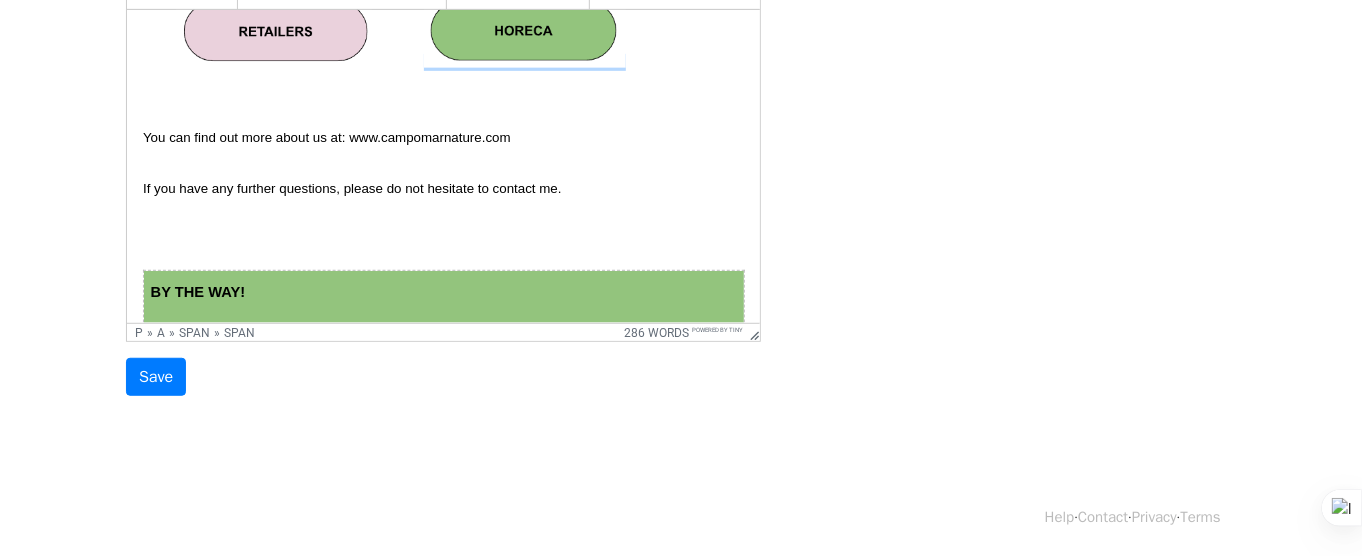 click on "﻿" at bounding box center (442, 32) 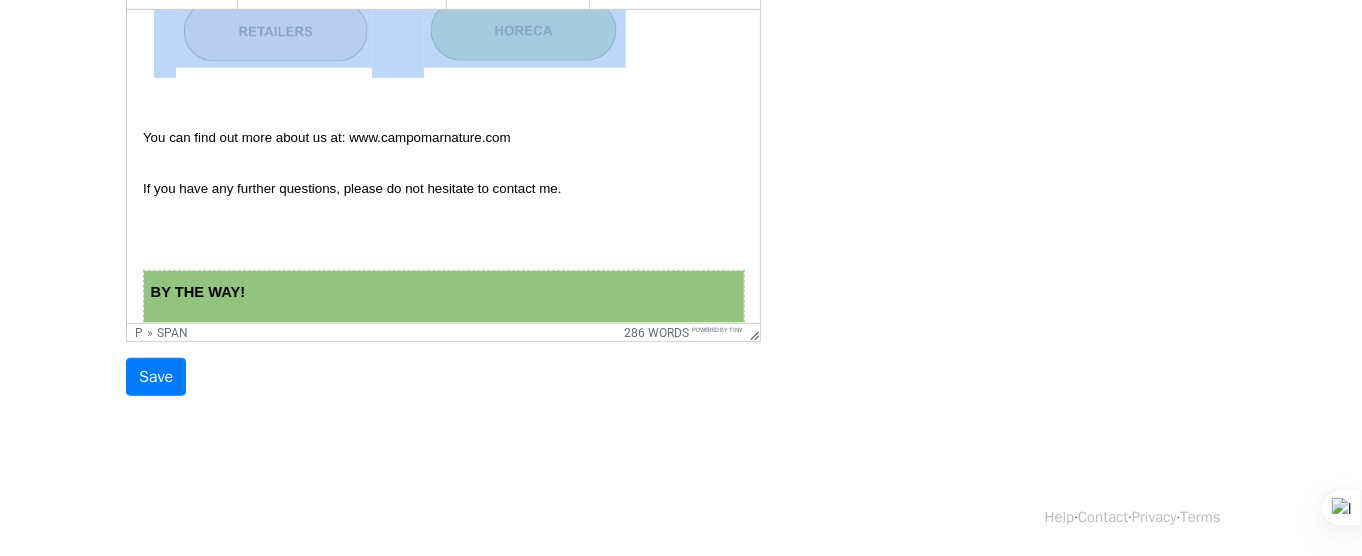 drag, startPoint x: 659, startPoint y: 60, endPoint x: 157, endPoint y: 77, distance: 502.28778 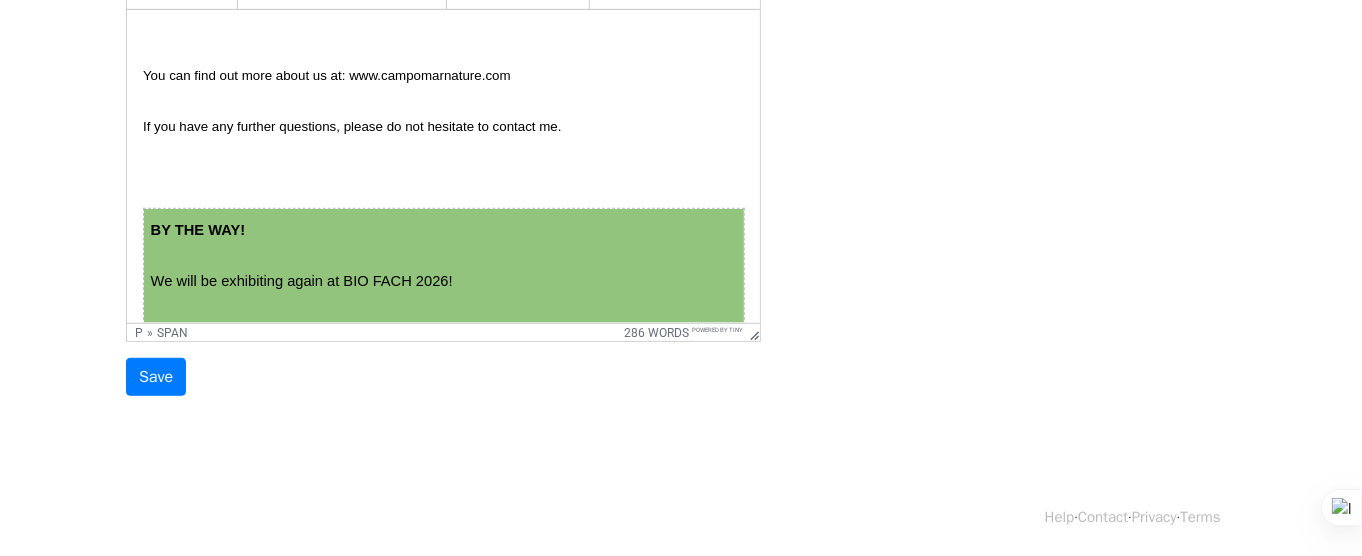 scroll, scrollTop: 1100, scrollLeft: 0, axis: vertical 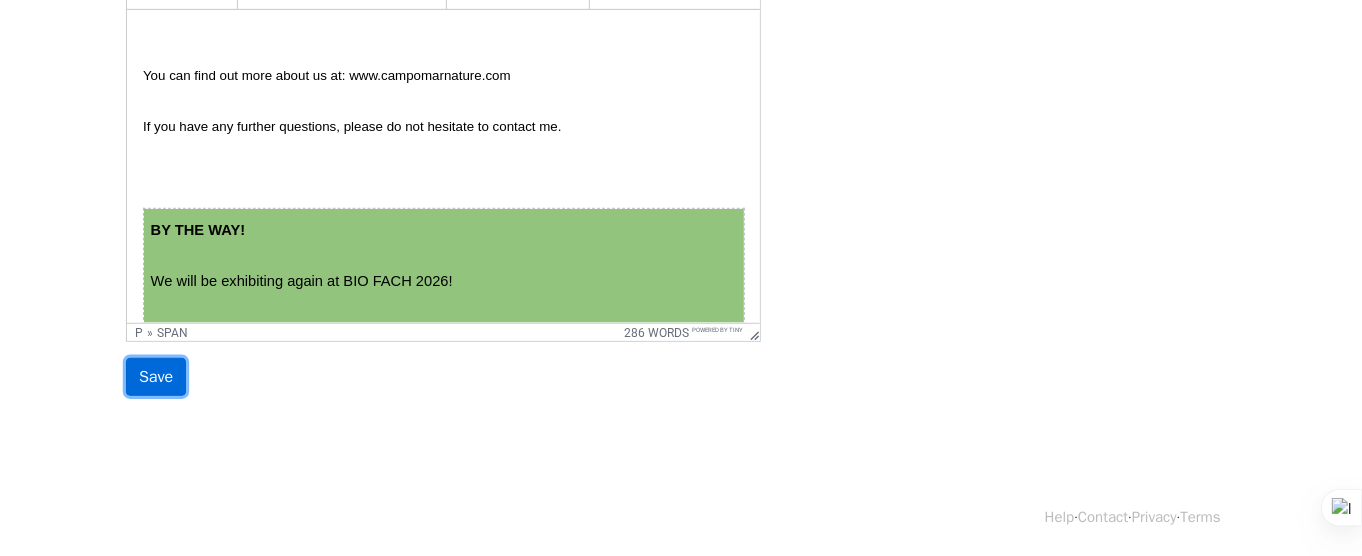 click on "Save" at bounding box center (156, 377) 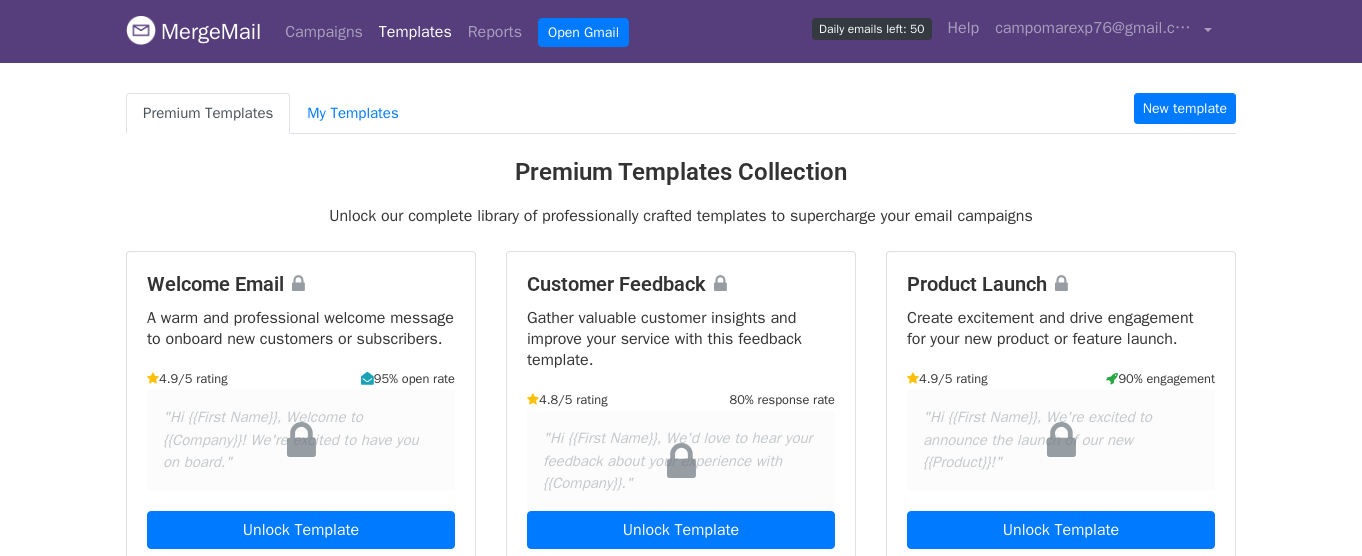 scroll, scrollTop: 0, scrollLeft: 0, axis: both 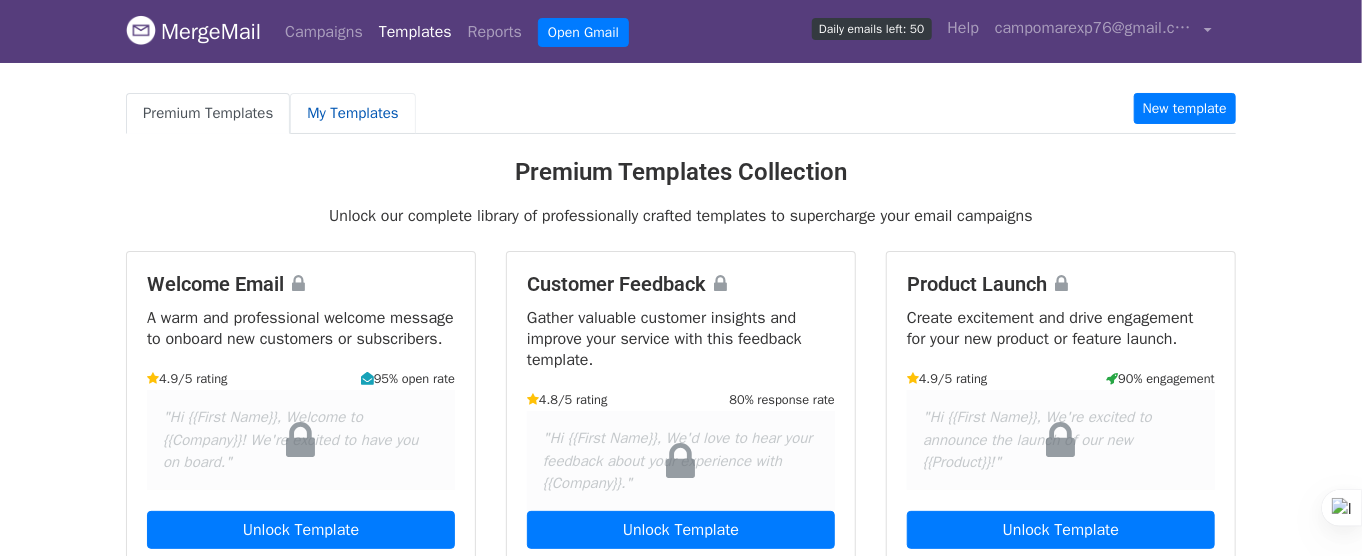 click on "My Templates" at bounding box center [352, 113] 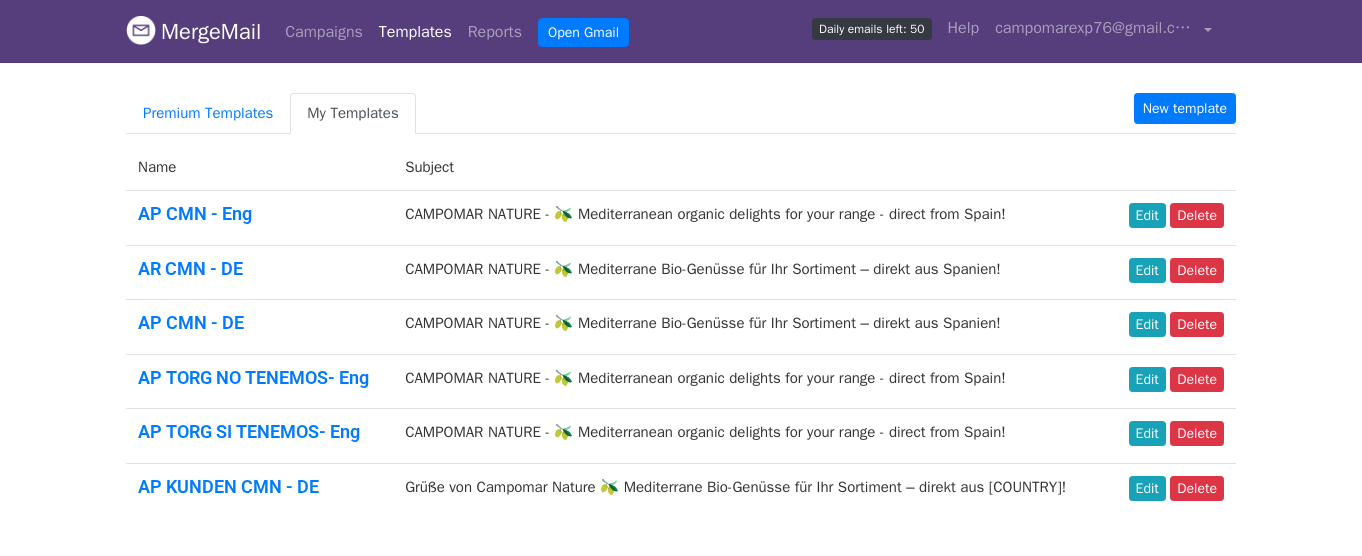 scroll, scrollTop: 0, scrollLeft: 0, axis: both 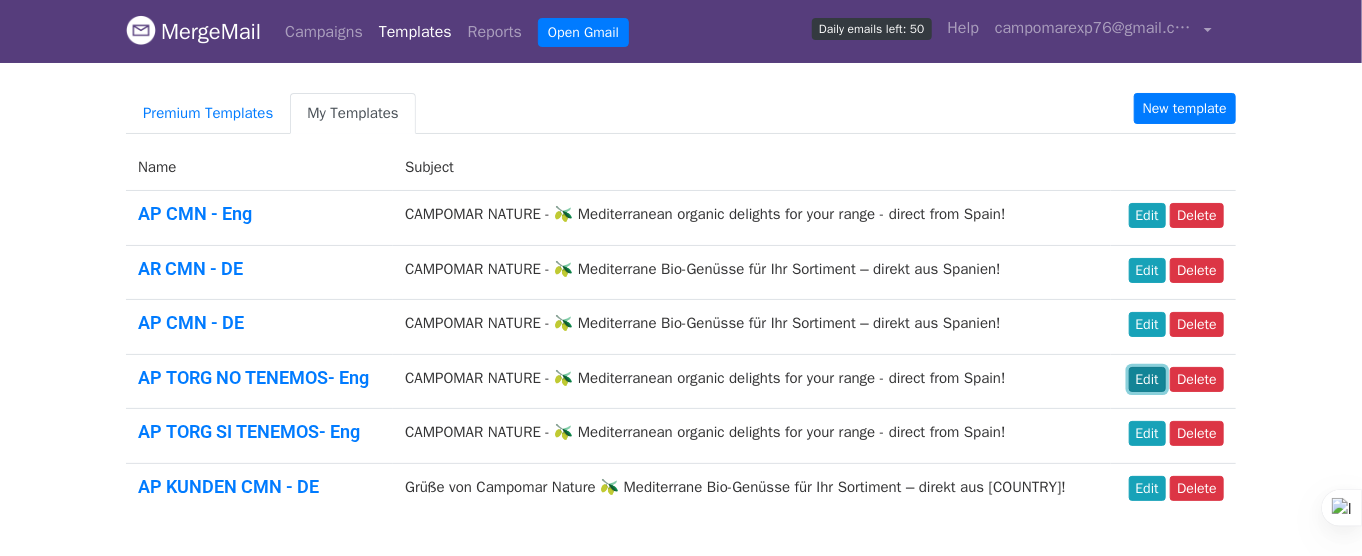 click on "Edit" at bounding box center [1147, 379] 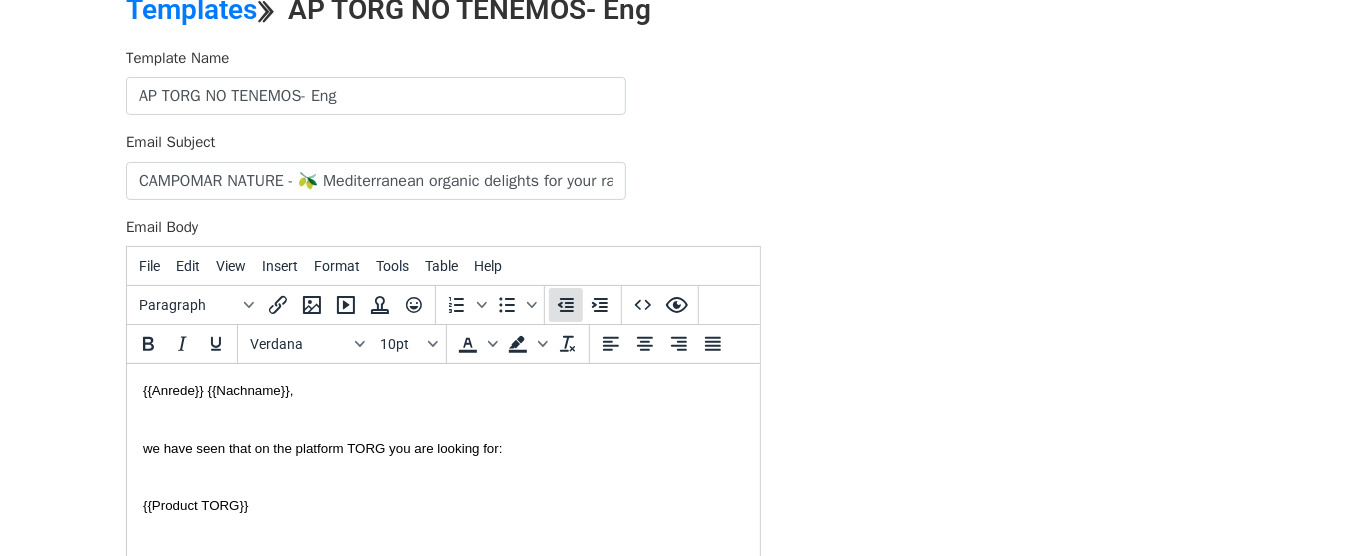 scroll, scrollTop: 0, scrollLeft: 0, axis: both 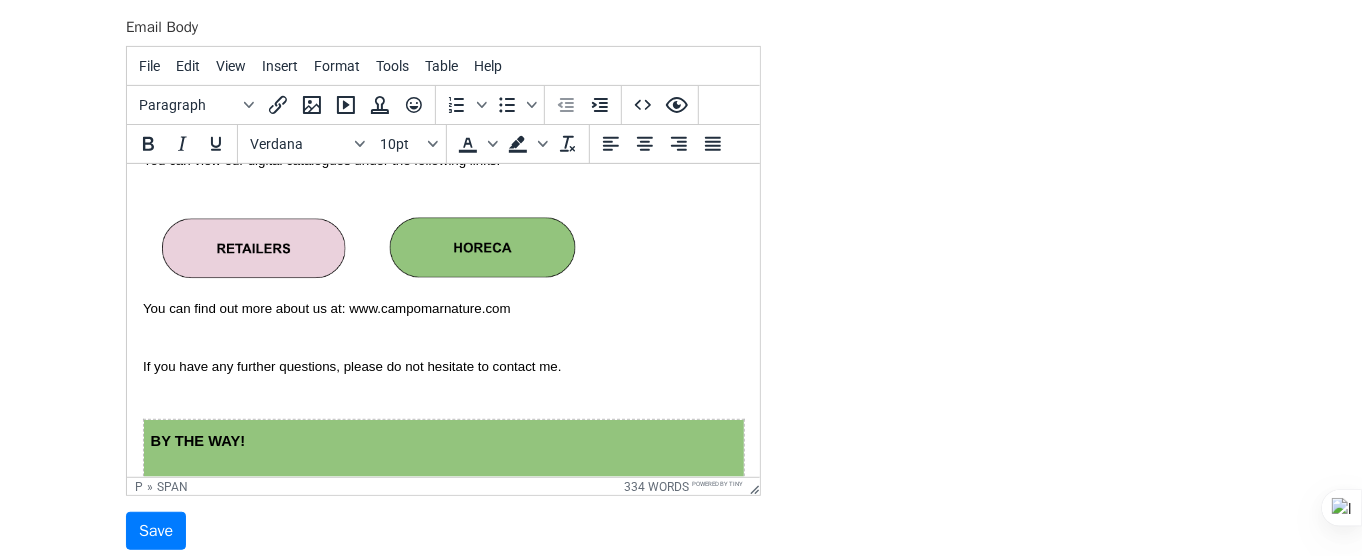 click at bounding box center [251, 244] 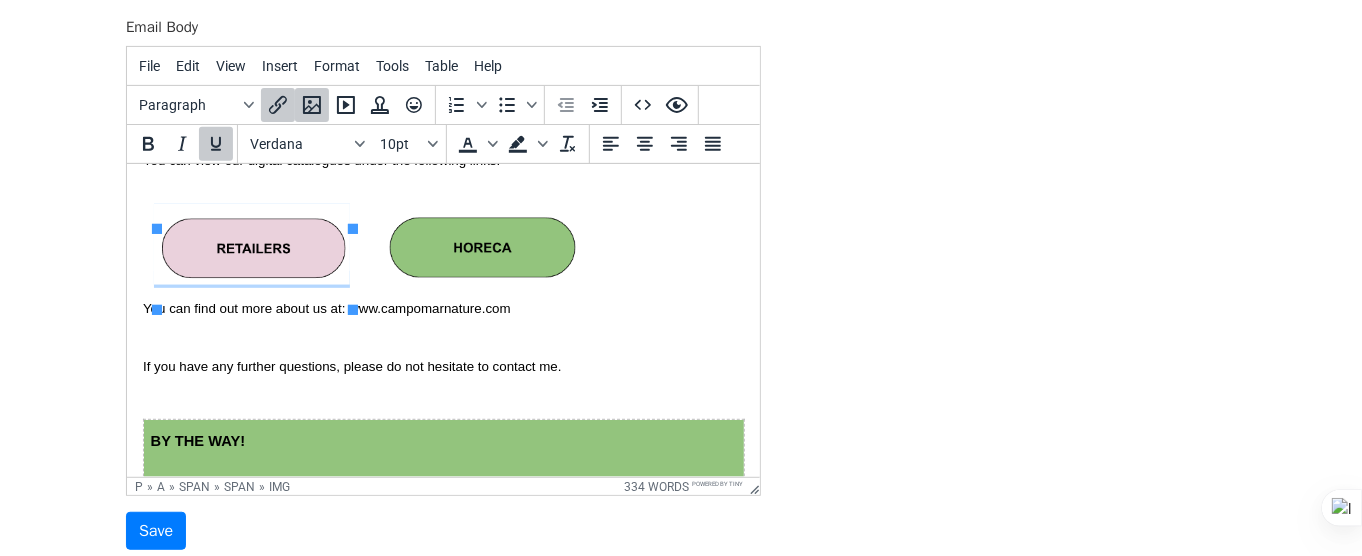 click at bounding box center [251, 244] 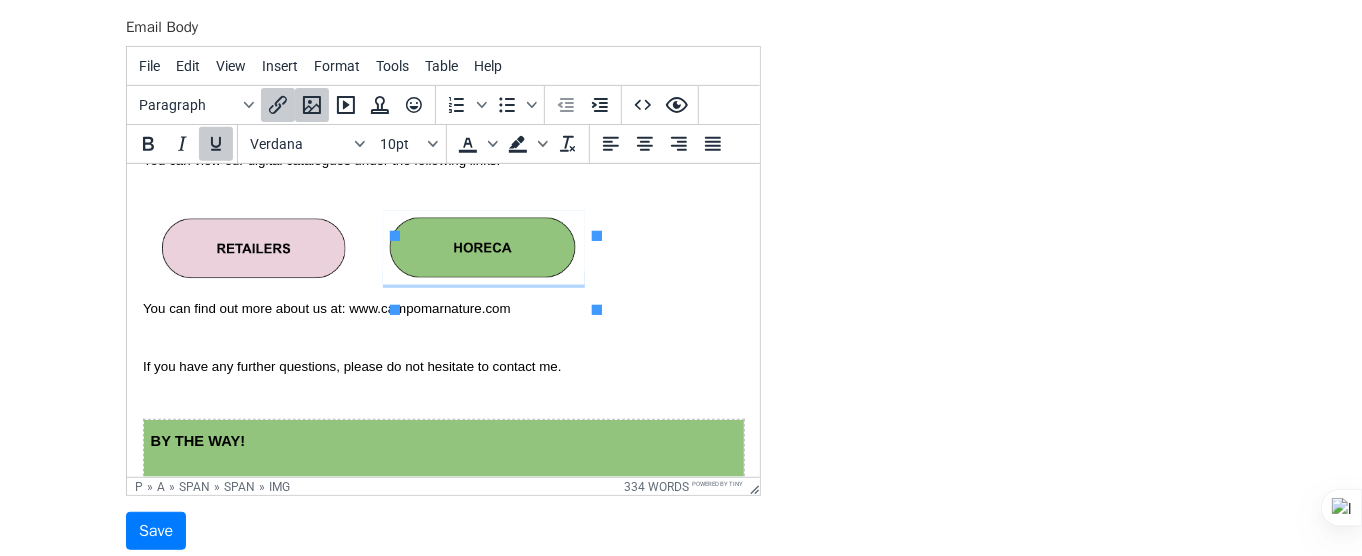 click at bounding box center [251, 244] 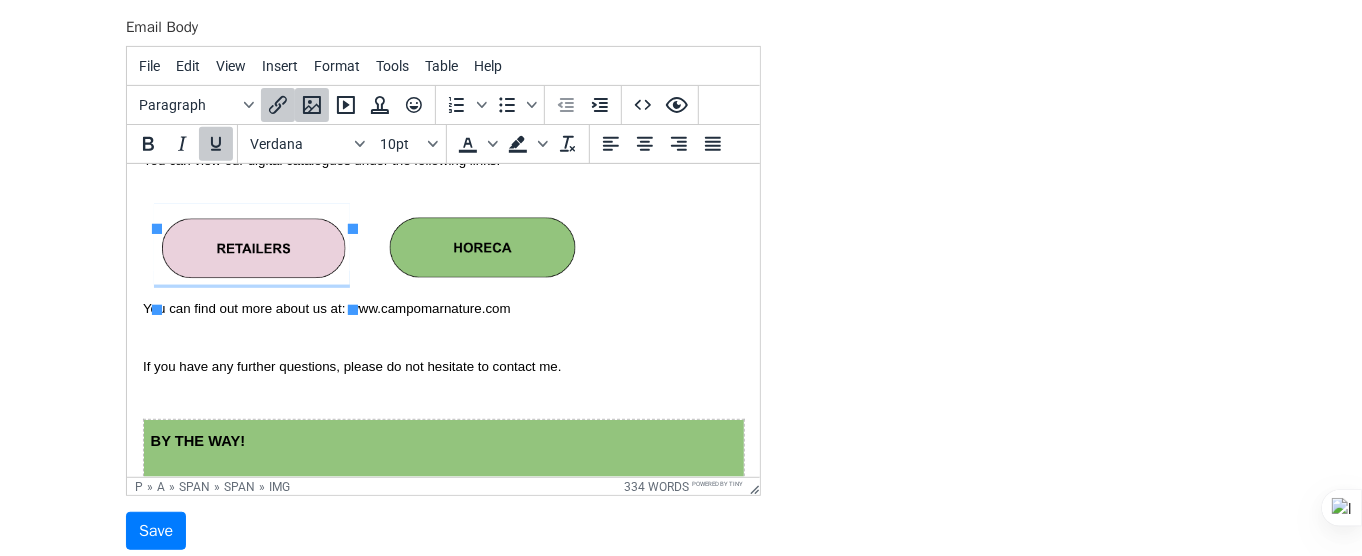 click at bounding box center (442, 337) 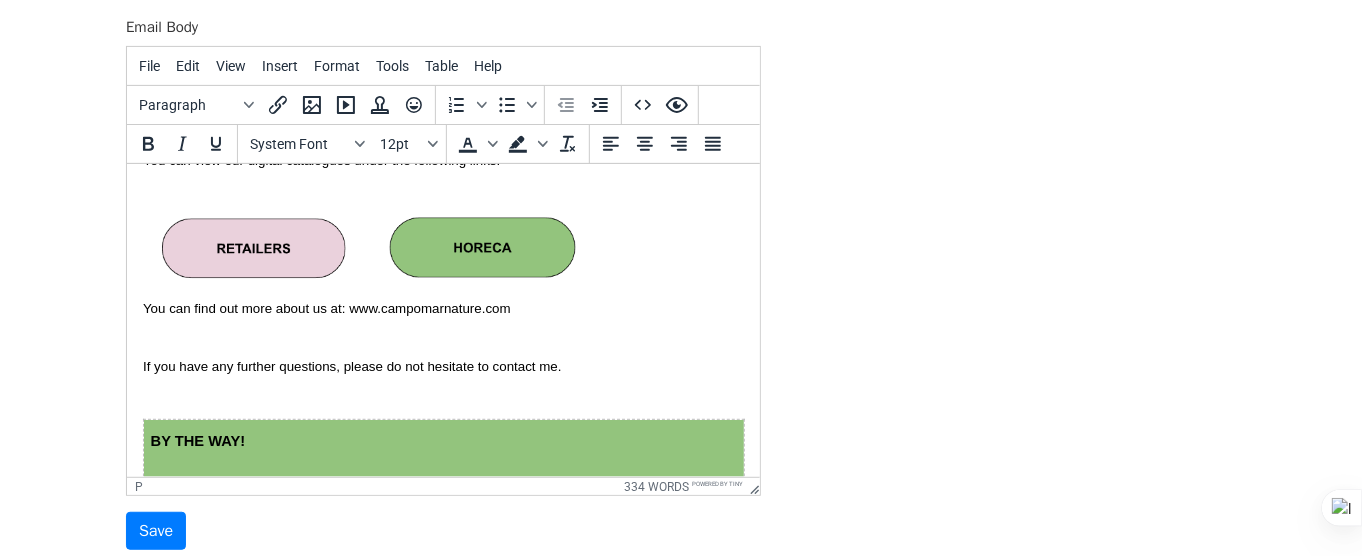click at bounding box center [251, 244] 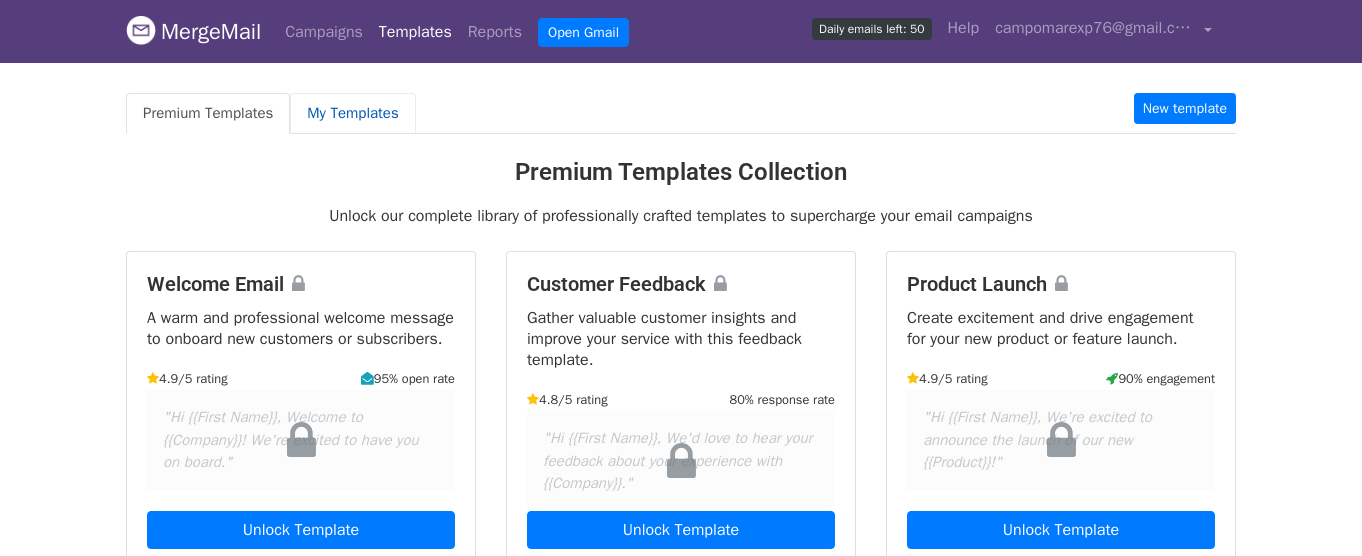 scroll, scrollTop: 0, scrollLeft: 0, axis: both 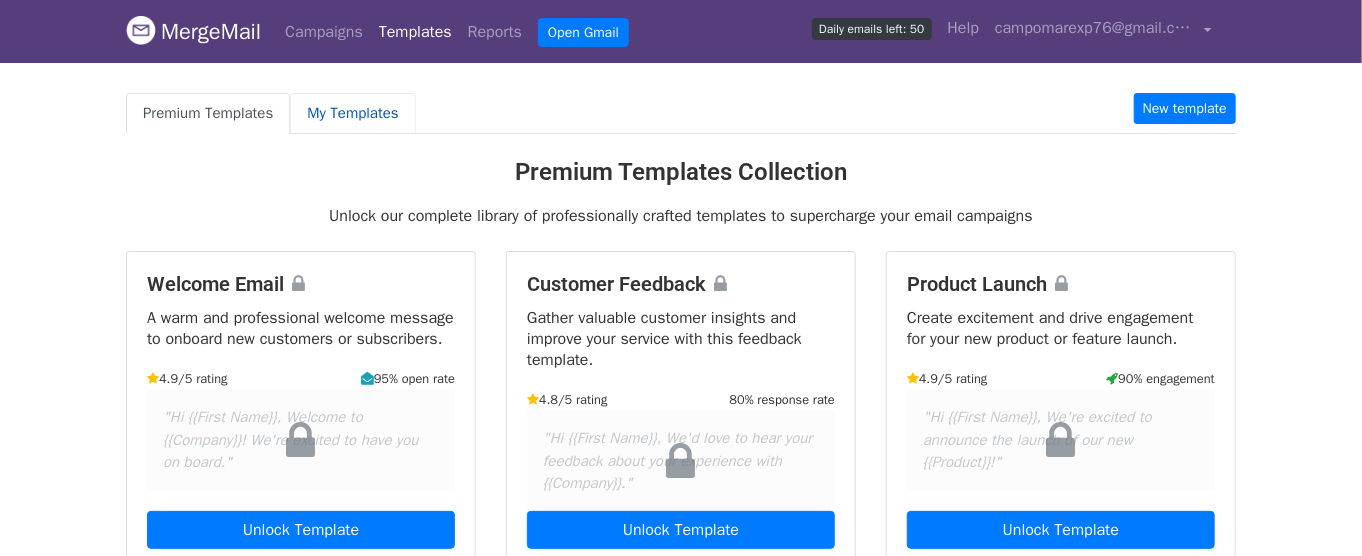 click on "My Templates" at bounding box center [352, 113] 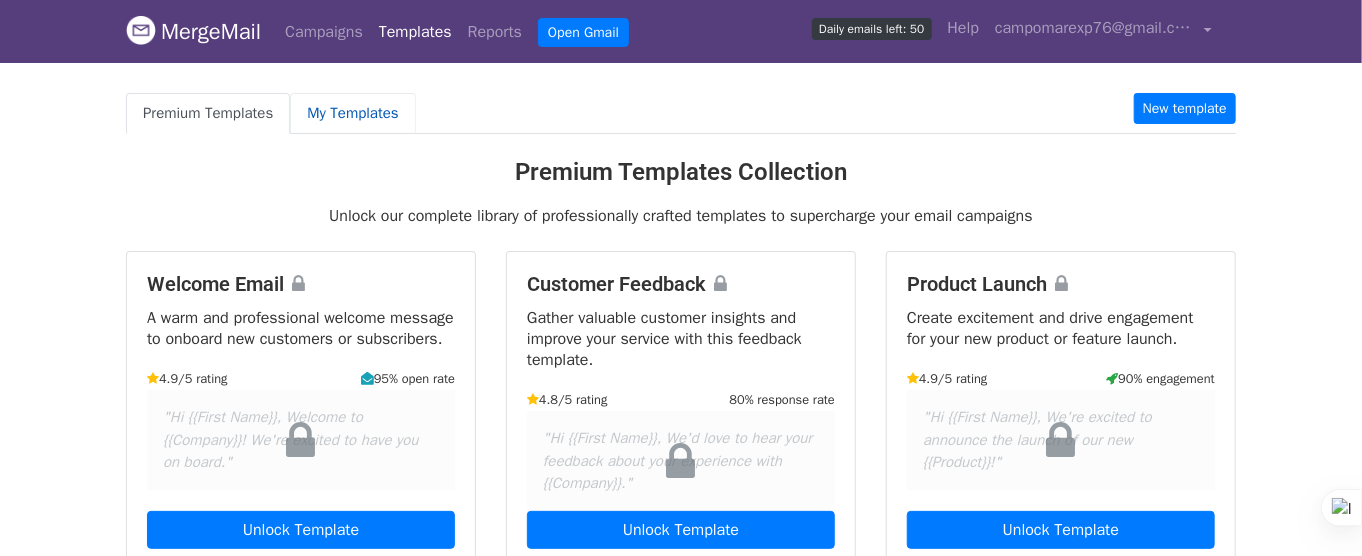 scroll, scrollTop: 0, scrollLeft: 0, axis: both 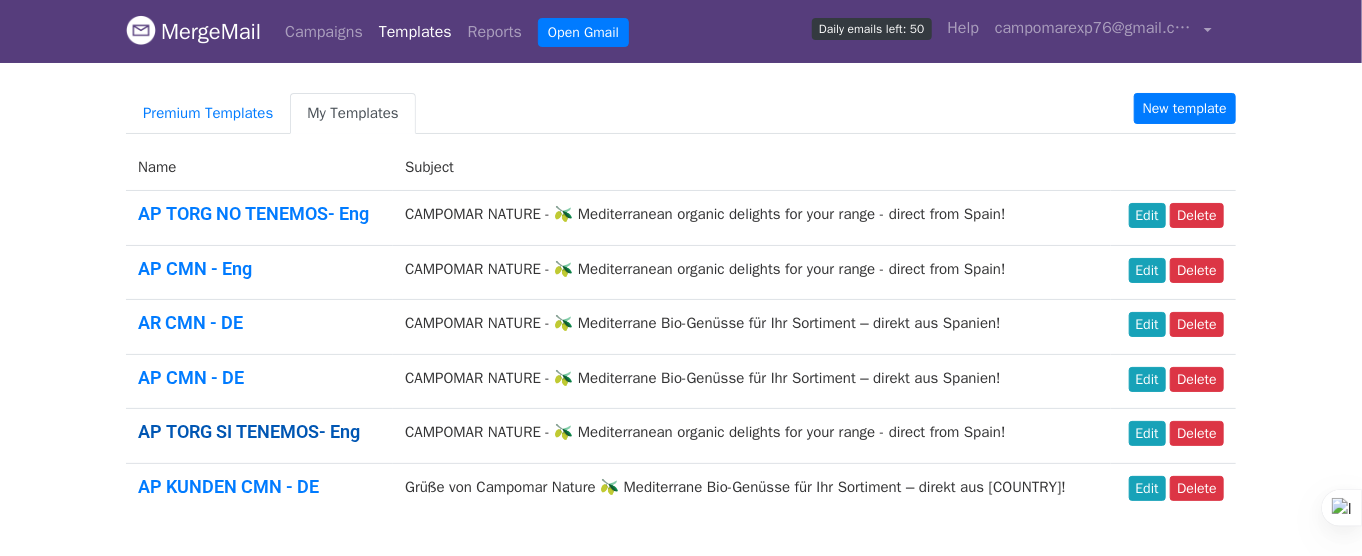 click on "AP TORG SI TENEMOS- Eng" at bounding box center [249, 431] 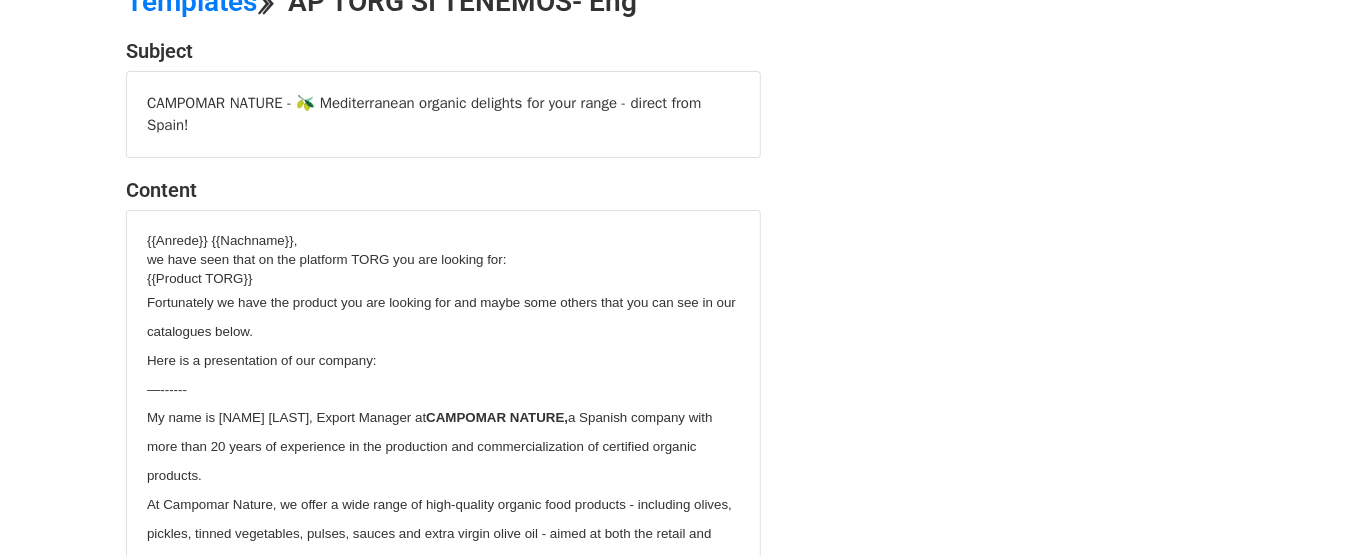 scroll, scrollTop: 0, scrollLeft: 0, axis: both 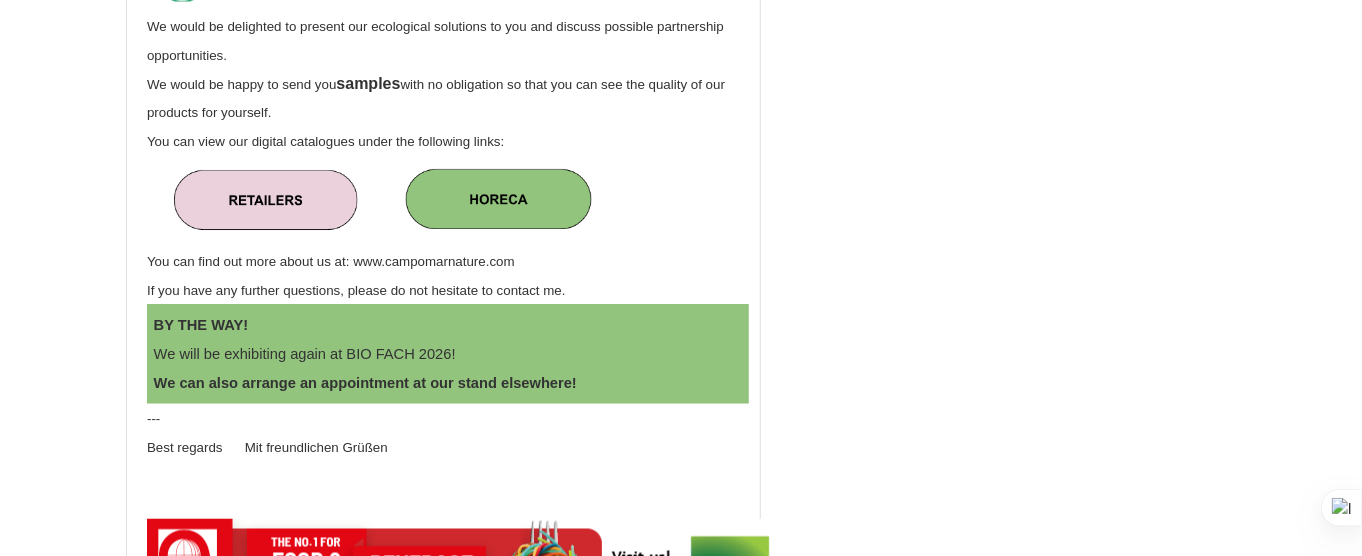 click at bounding box center (443, 201) 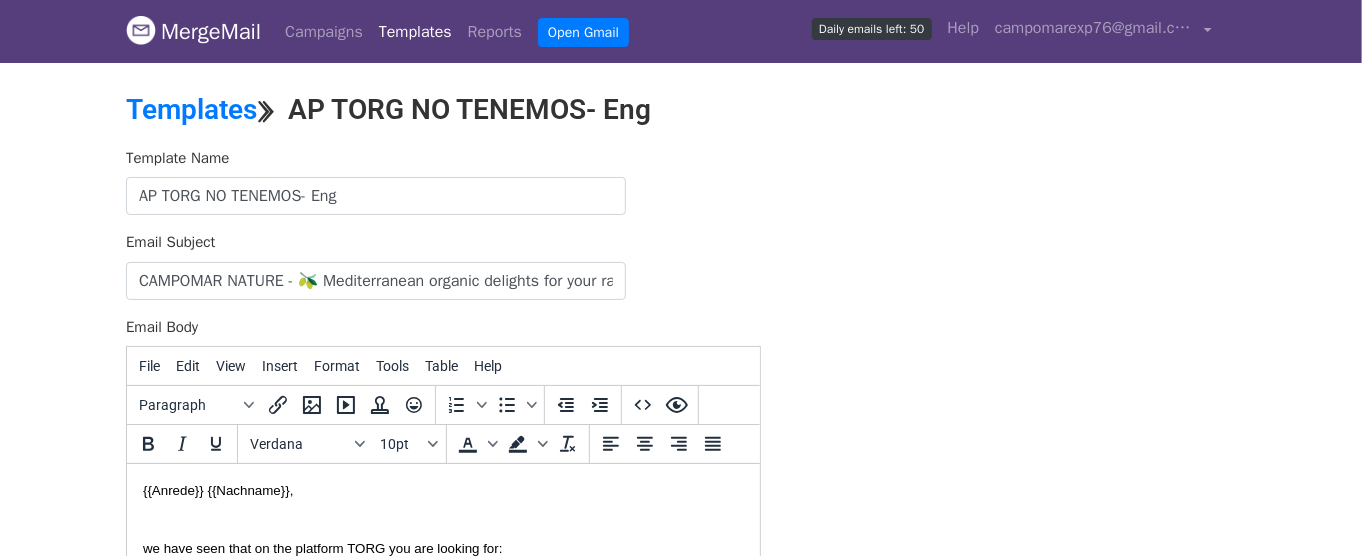 scroll, scrollTop: 0, scrollLeft: 0, axis: both 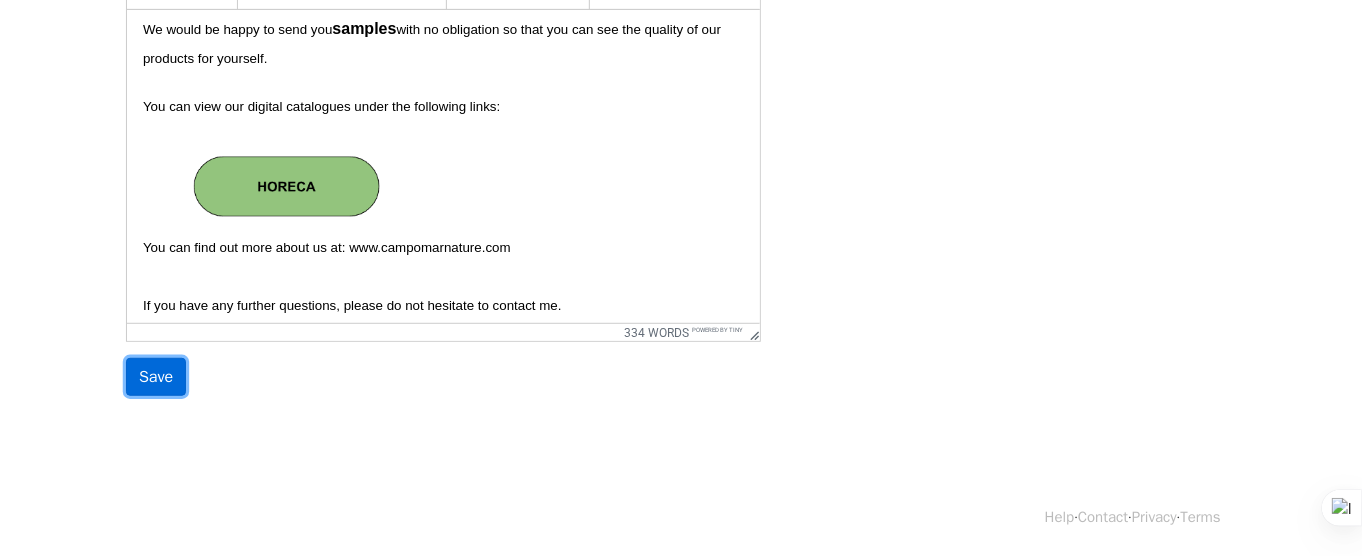 click on "Save" at bounding box center [156, 377] 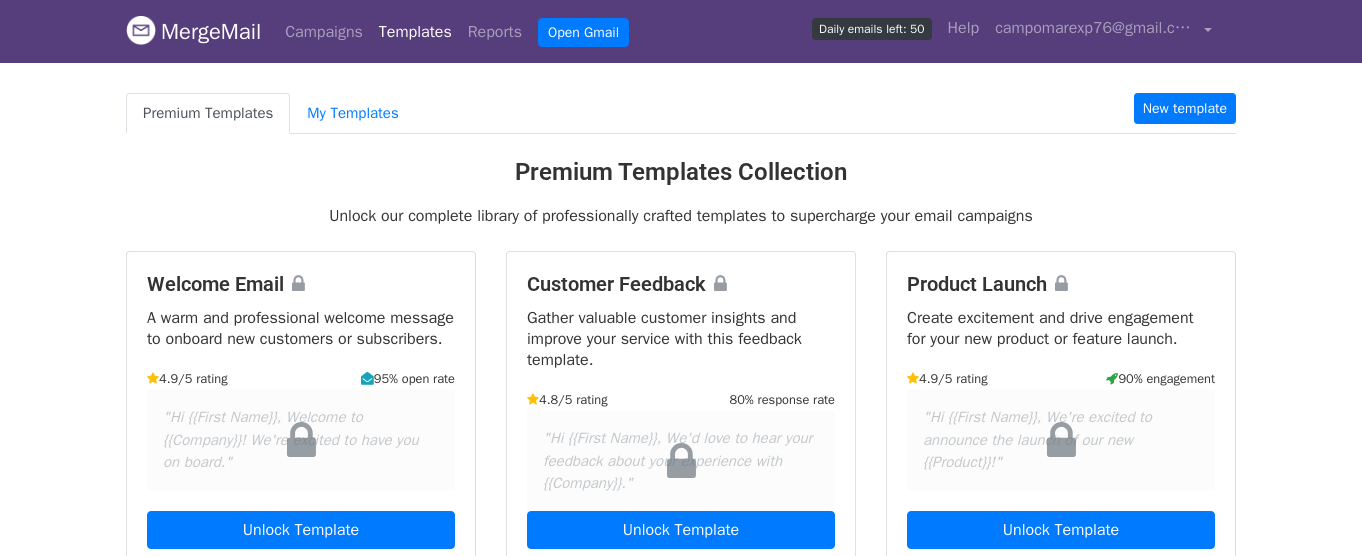 scroll, scrollTop: 0, scrollLeft: 0, axis: both 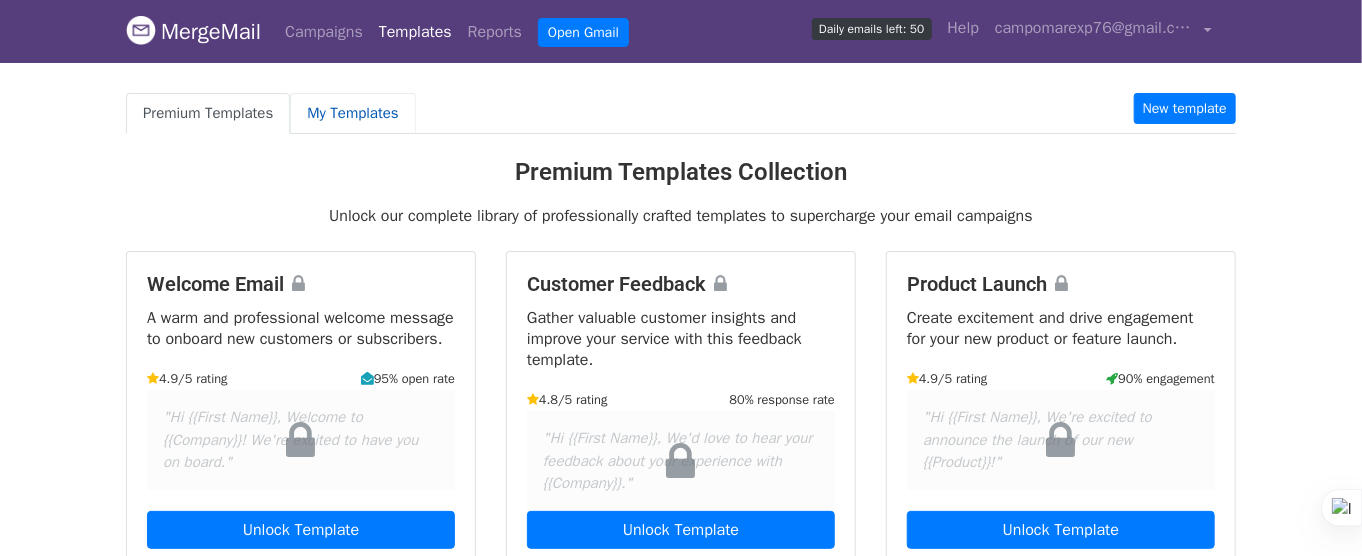 click on "My Templates" at bounding box center [352, 113] 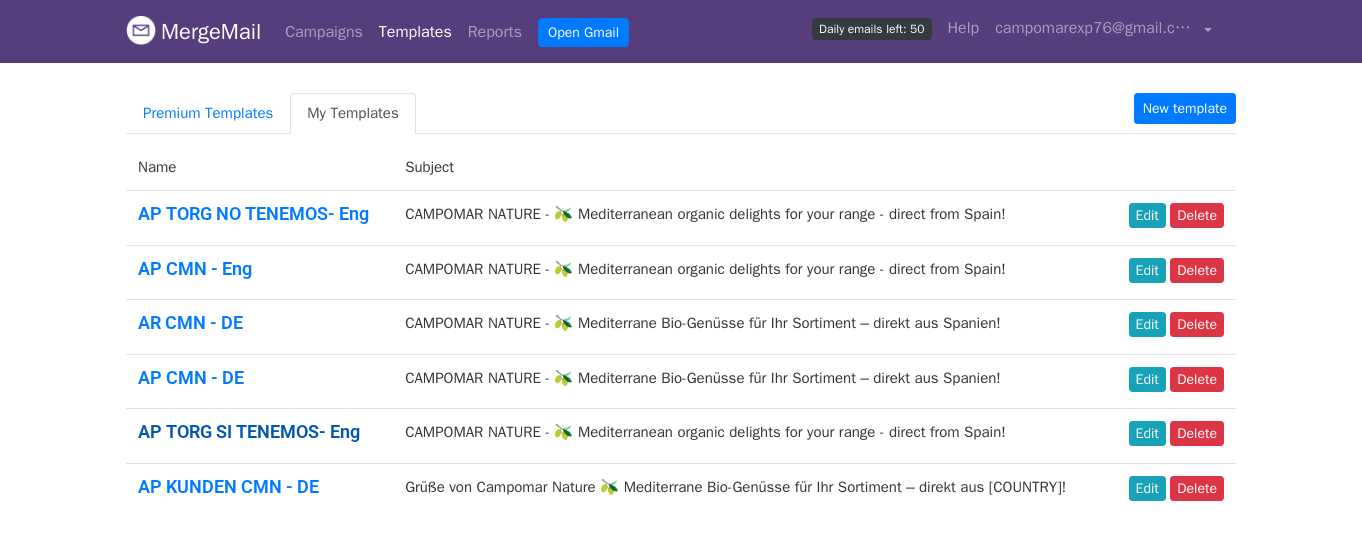 scroll, scrollTop: 0, scrollLeft: 0, axis: both 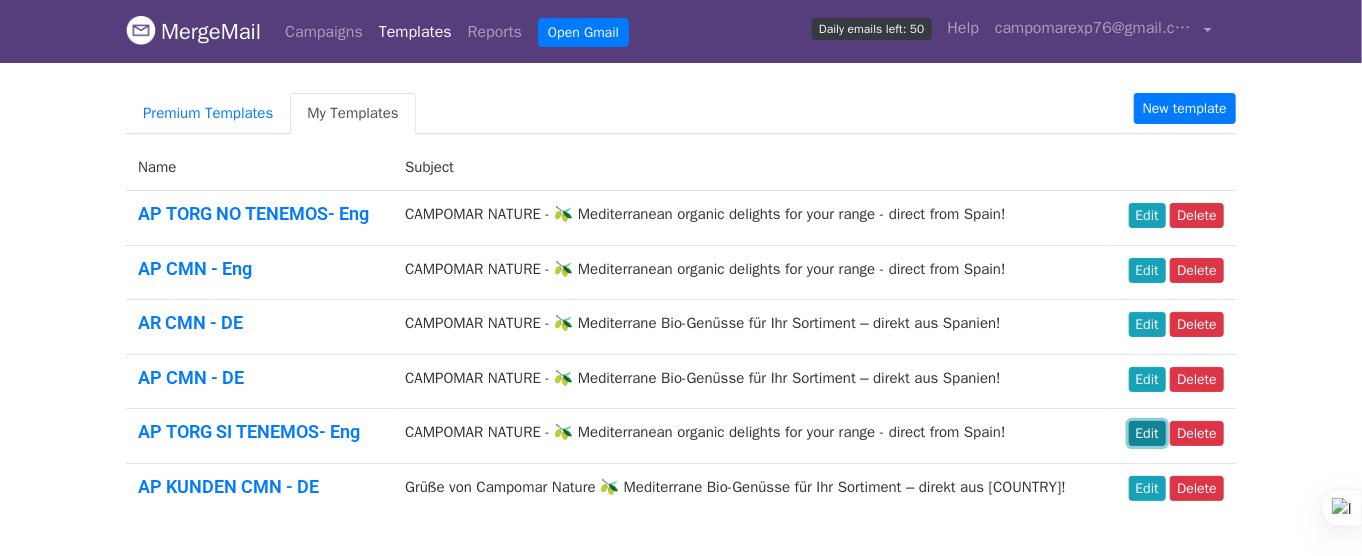 click on "Edit" at bounding box center [1147, 433] 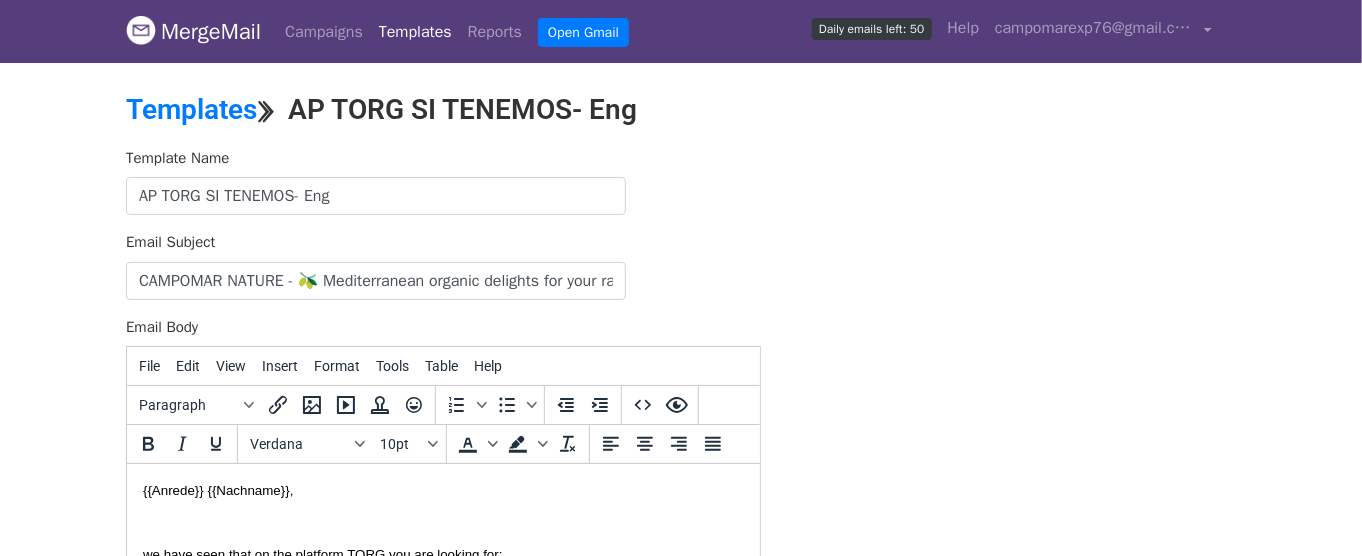 scroll, scrollTop: 0, scrollLeft: 0, axis: both 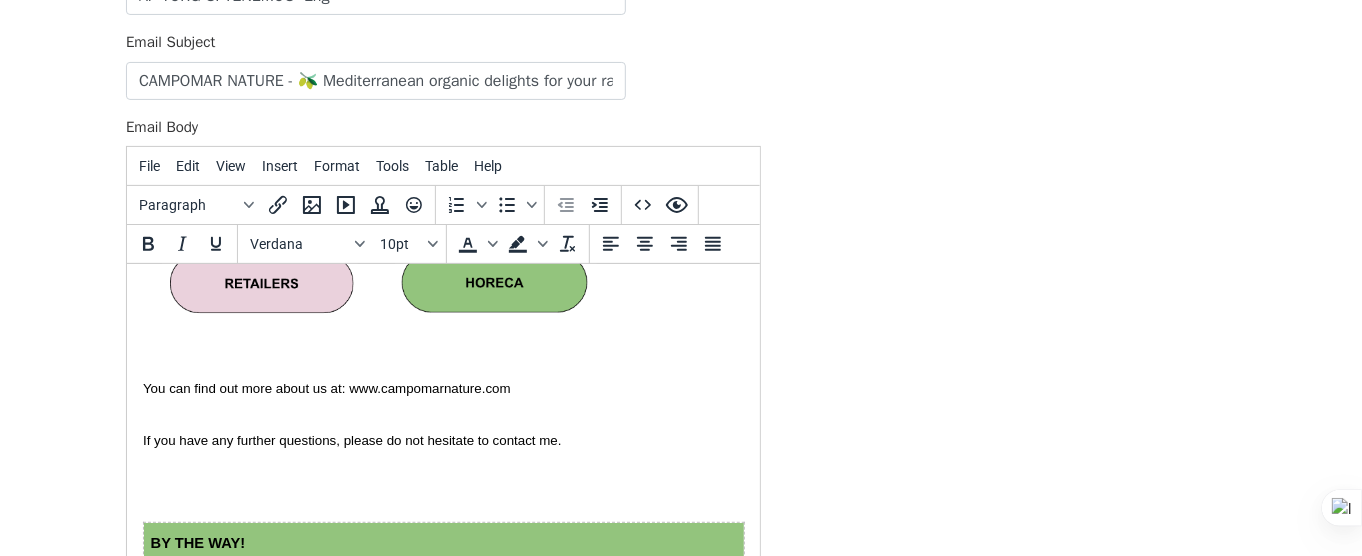 click on "You can find out more about us at: www.campomarnature.com" at bounding box center [442, 388] 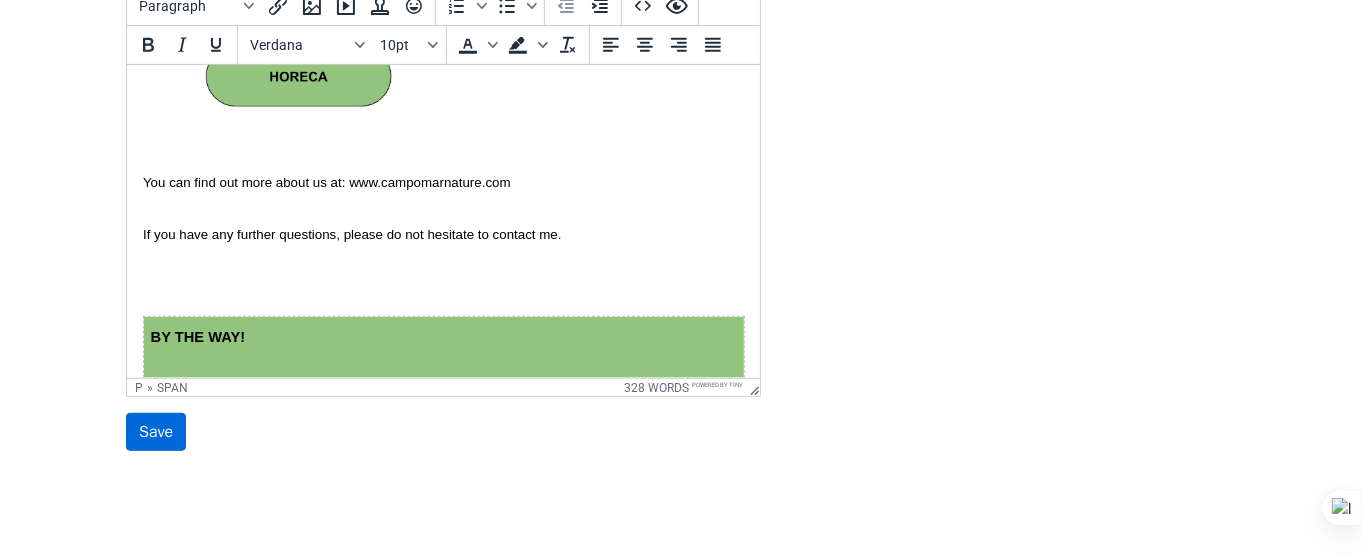 scroll, scrollTop: 400, scrollLeft: 0, axis: vertical 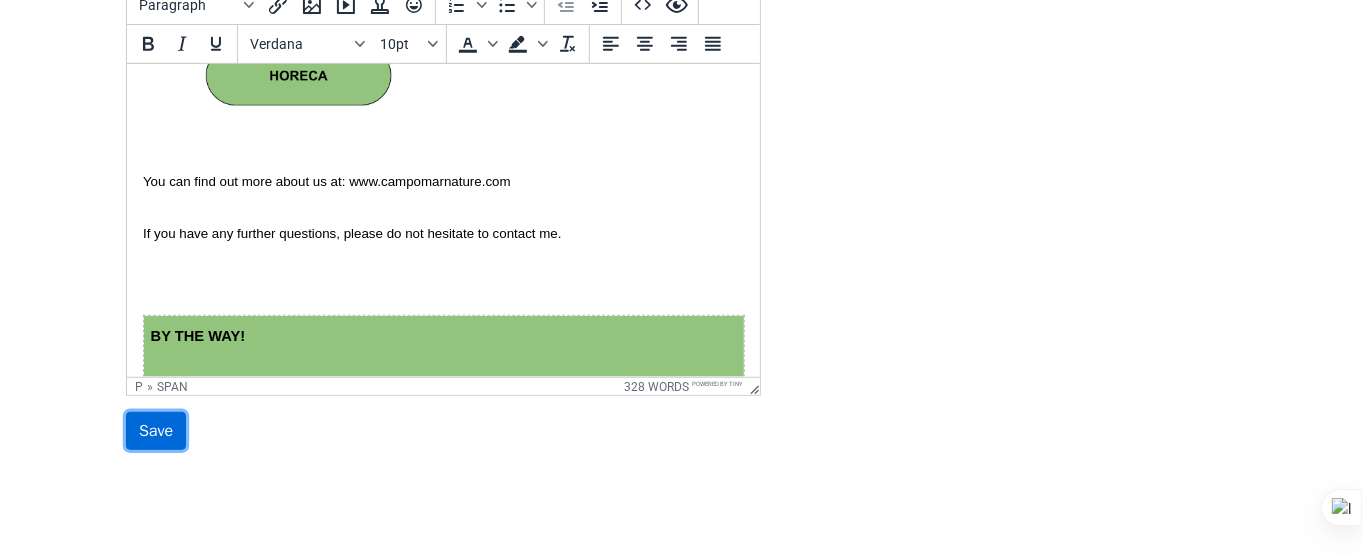 click on "Save" at bounding box center [156, 431] 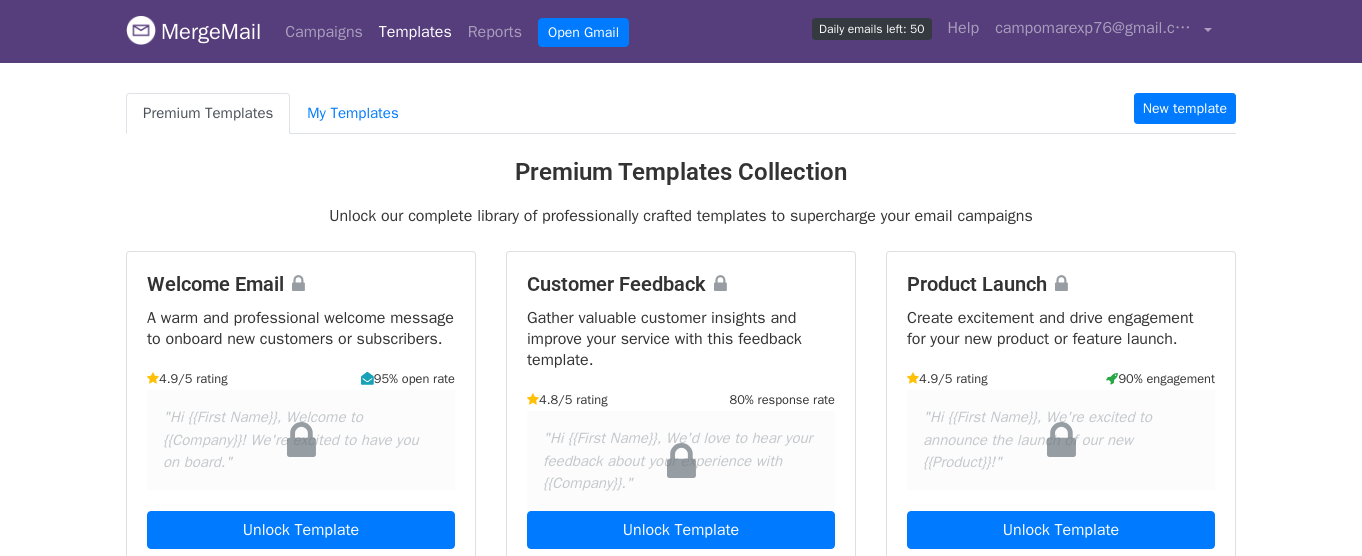 scroll, scrollTop: 0, scrollLeft: 0, axis: both 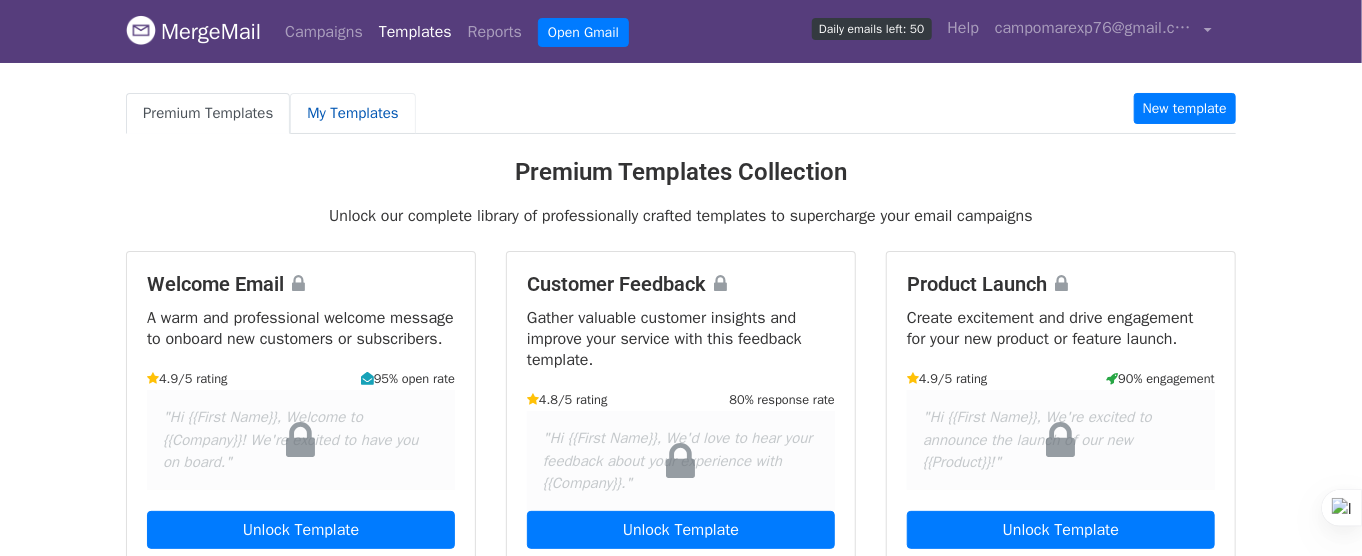 click on "My Templates" at bounding box center [352, 113] 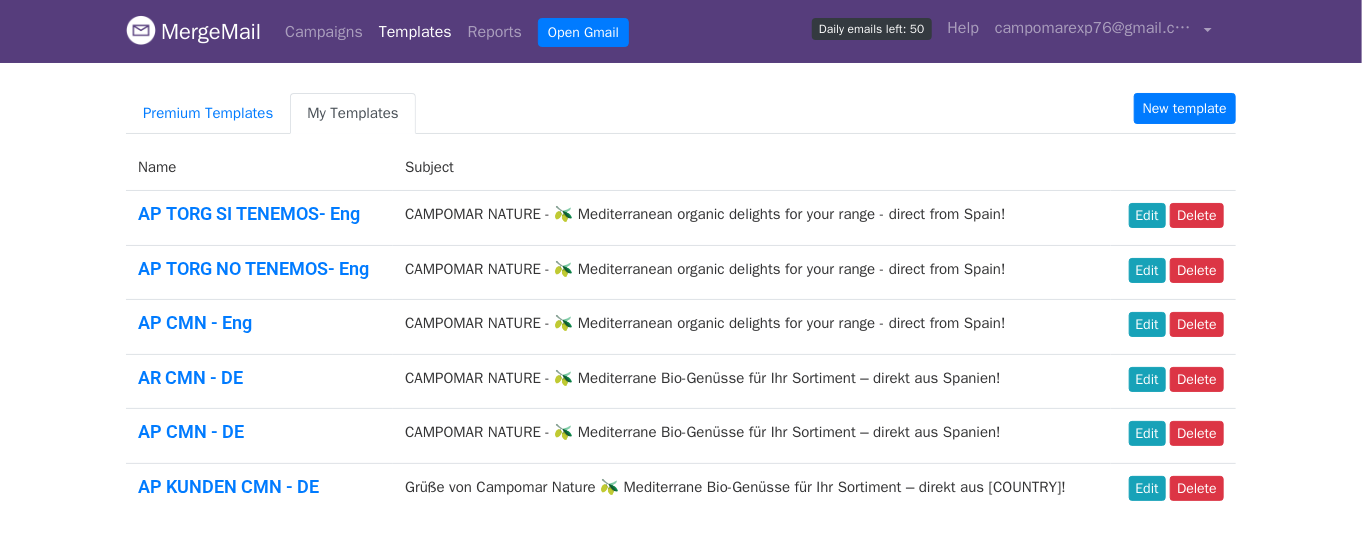 scroll, scrollTop: 136, scrollLeft: 0, axis: vertical 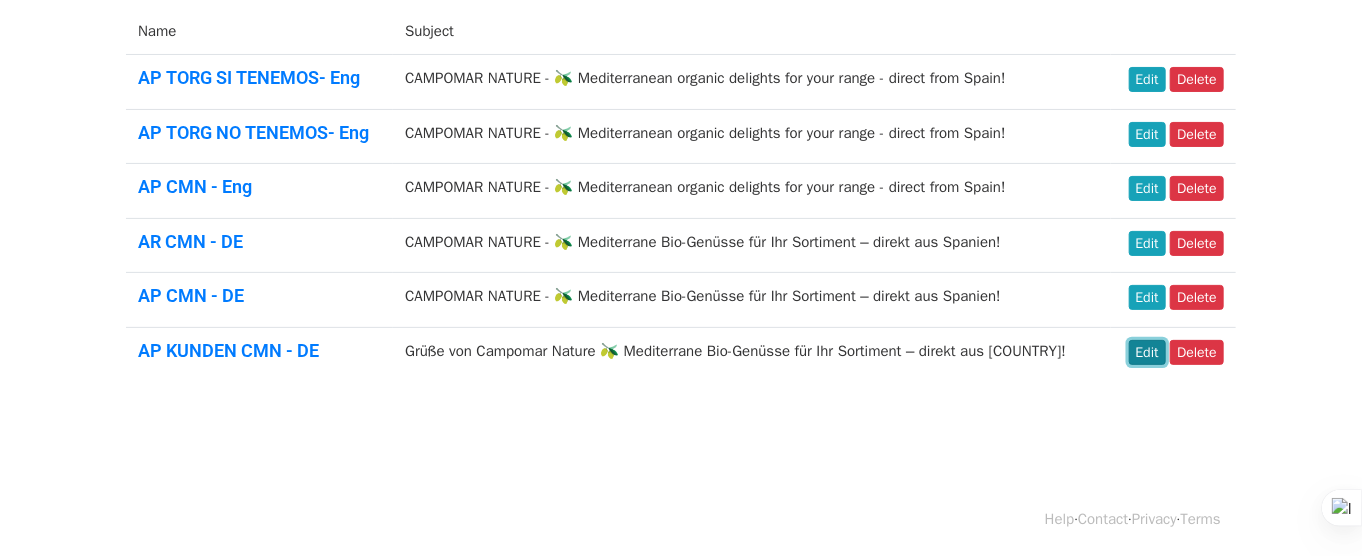 click on "Edit" at bounding box center [1147, 352] 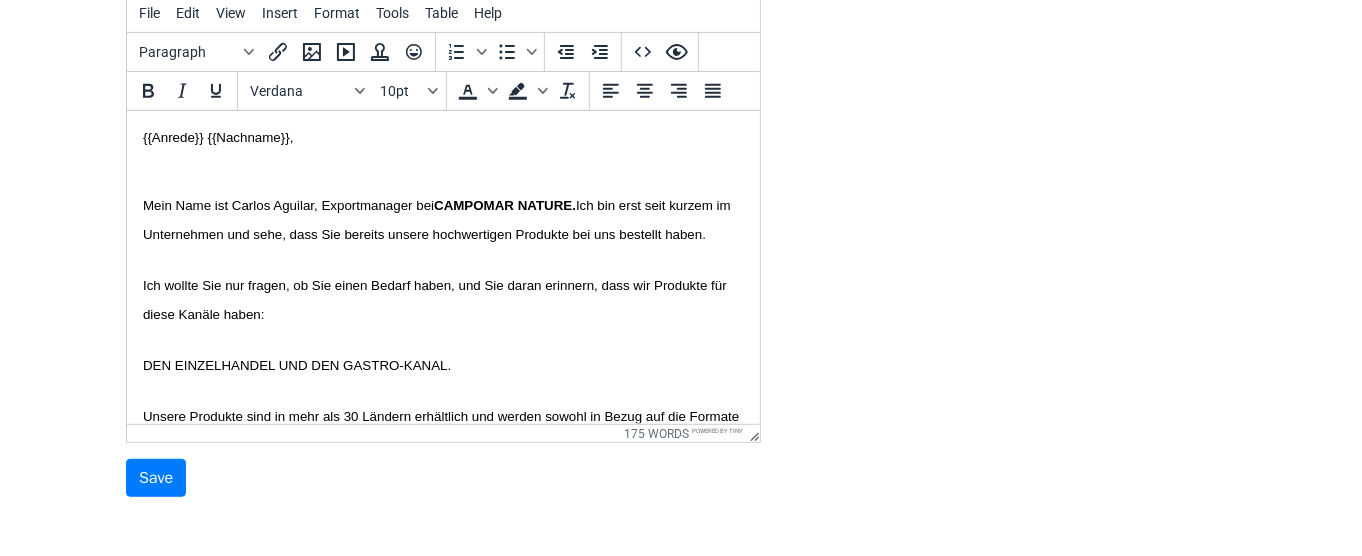 scroll, scrollTop: 0, scrollLeft: 0, axis: both 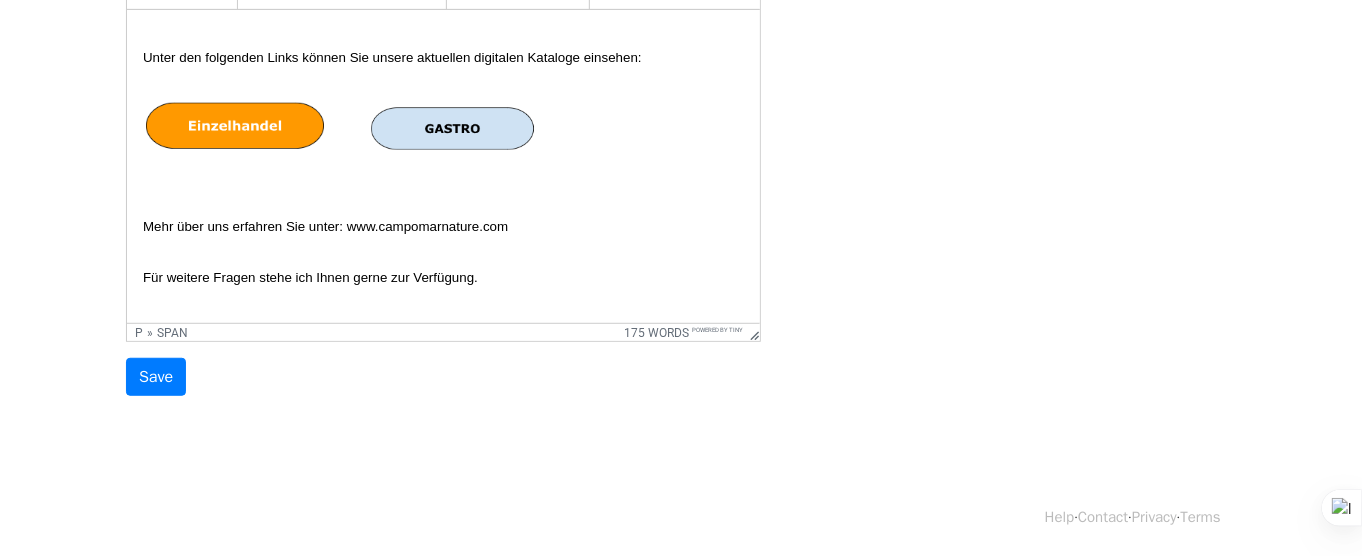 click at bounding box center (235, 125) 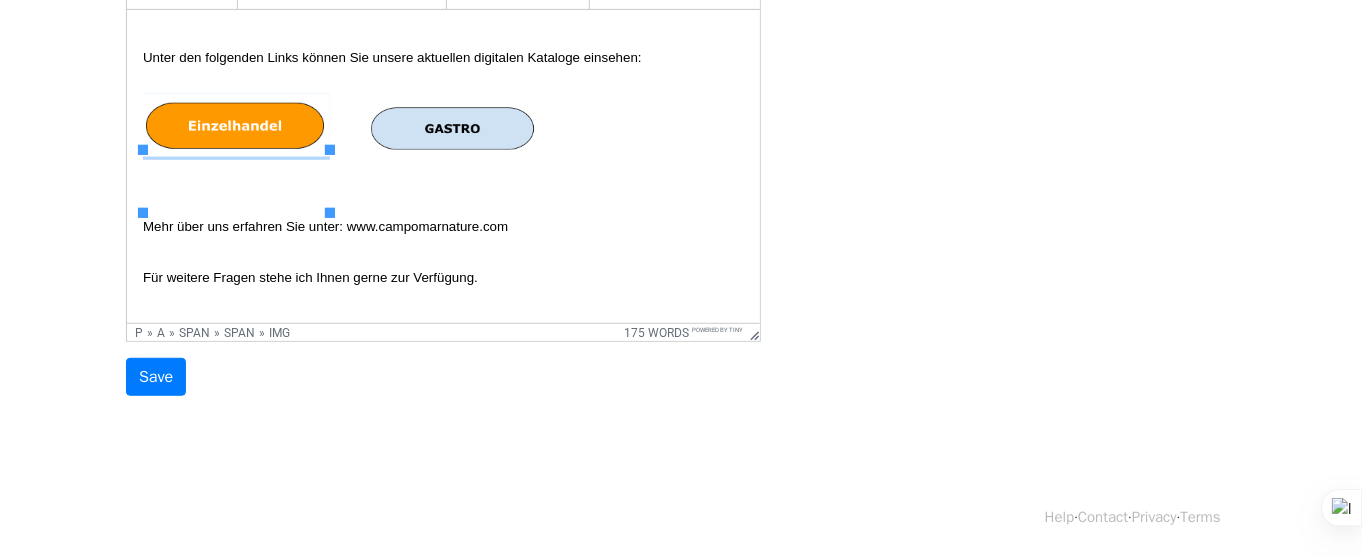 type 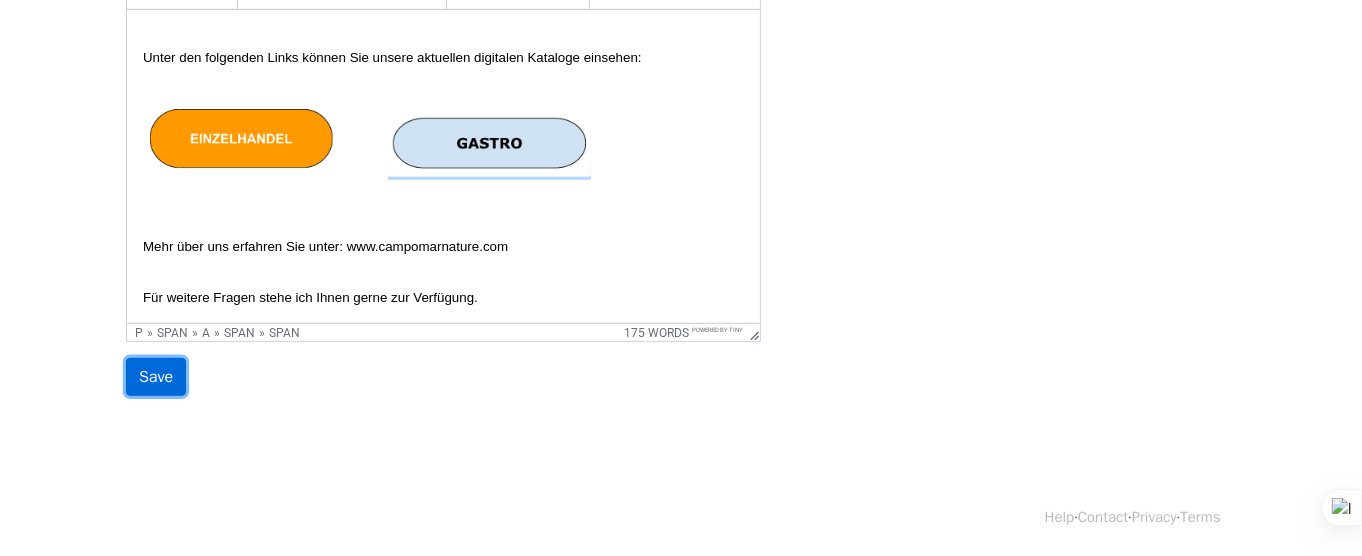 click on "Save" at bounding box center (156, 377) 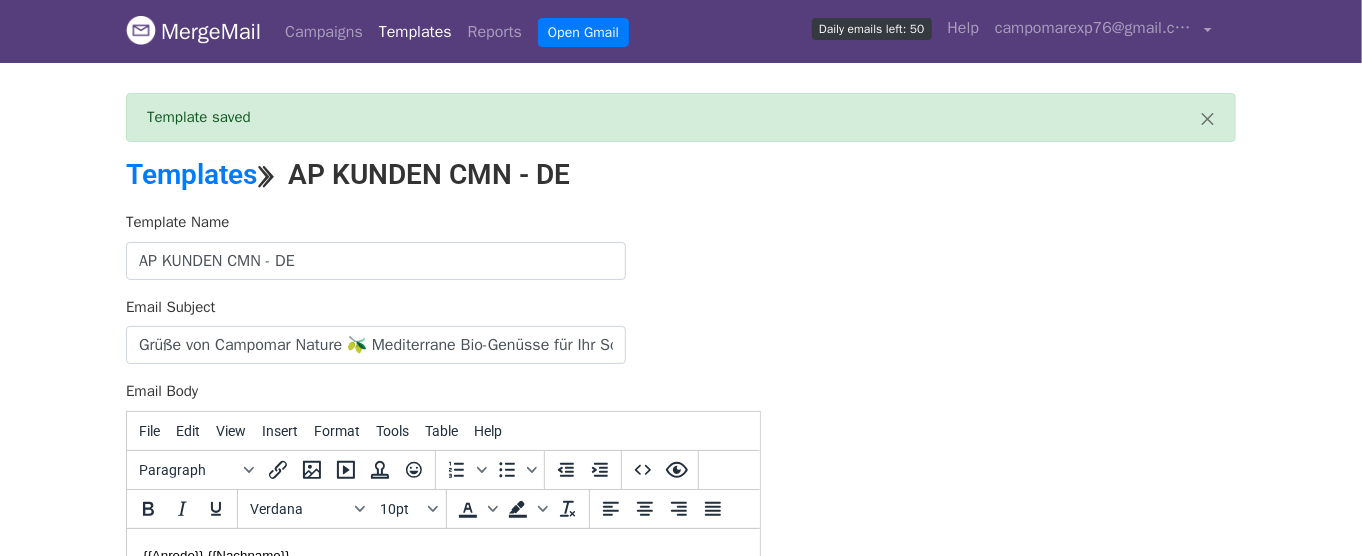 scroll, scrollTop: 0, scrollLeft: 0, axis: both 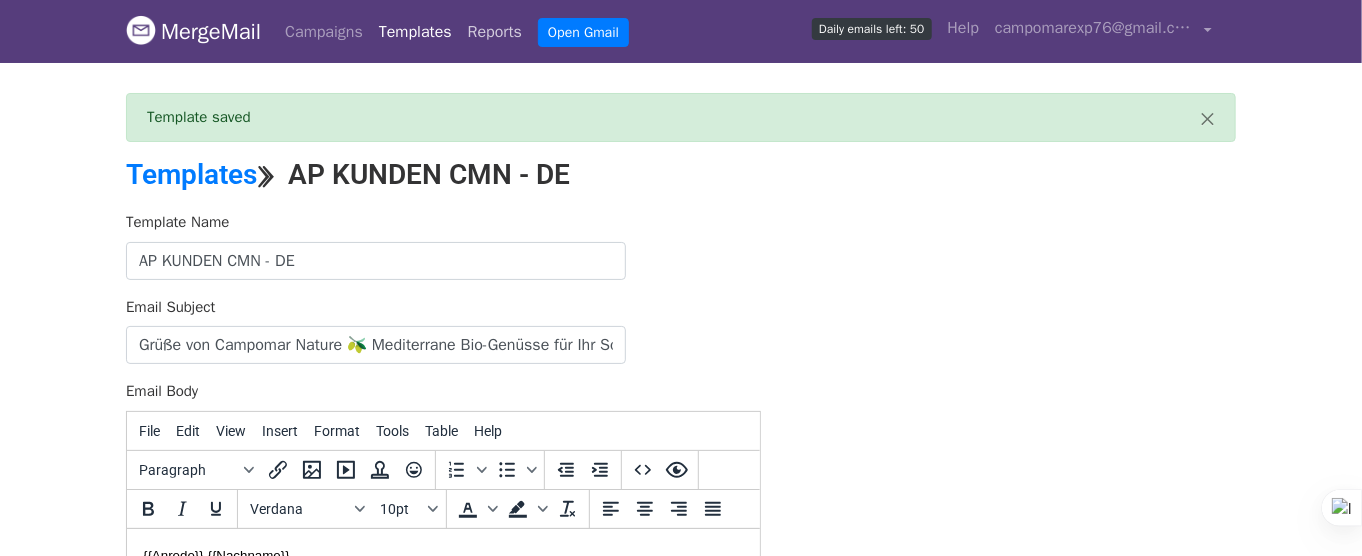 click on "Reports" at bounding box center (495, 32) 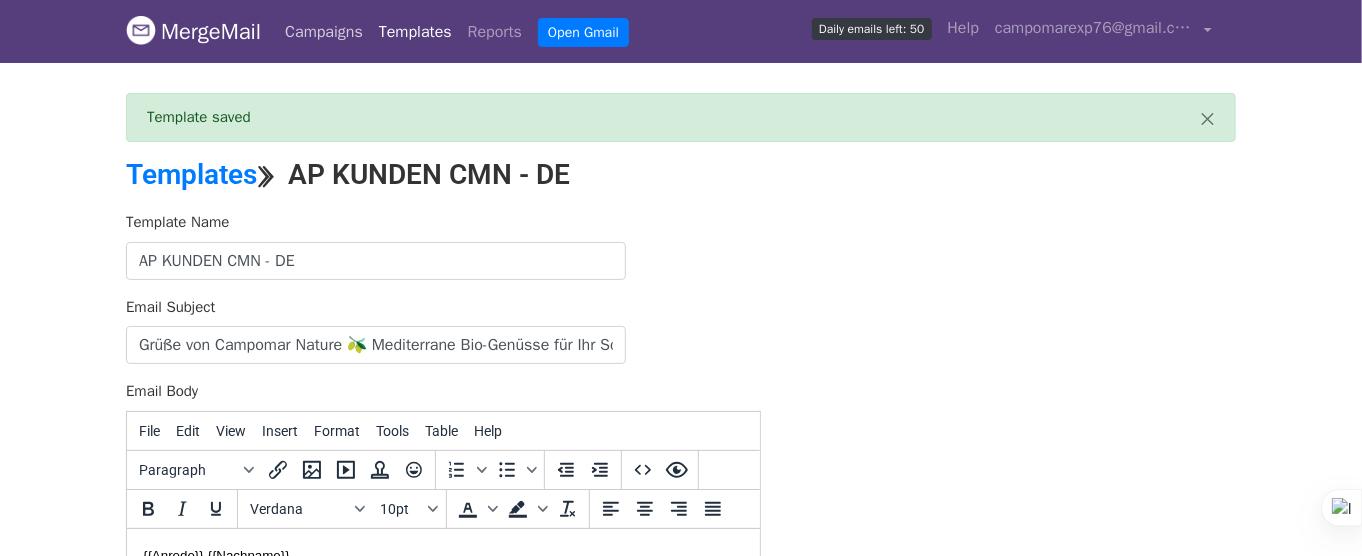 click on "Campaigns" at bounding box center (324, 32) 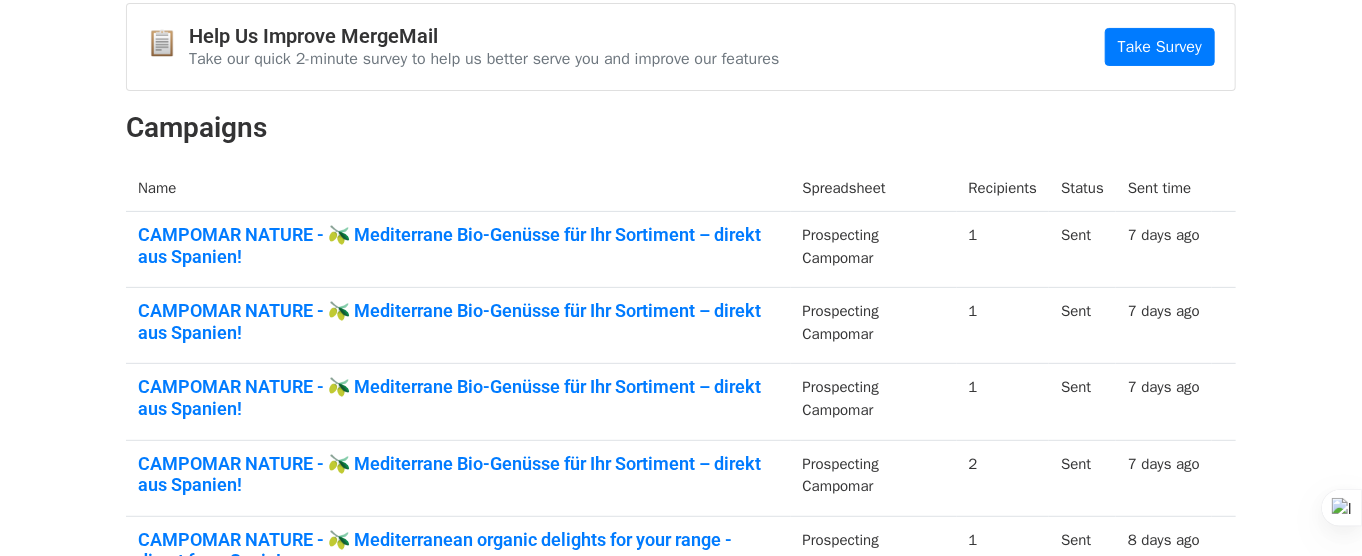scroll, scrollTop: 0, scrollLeft: 0, axis: both 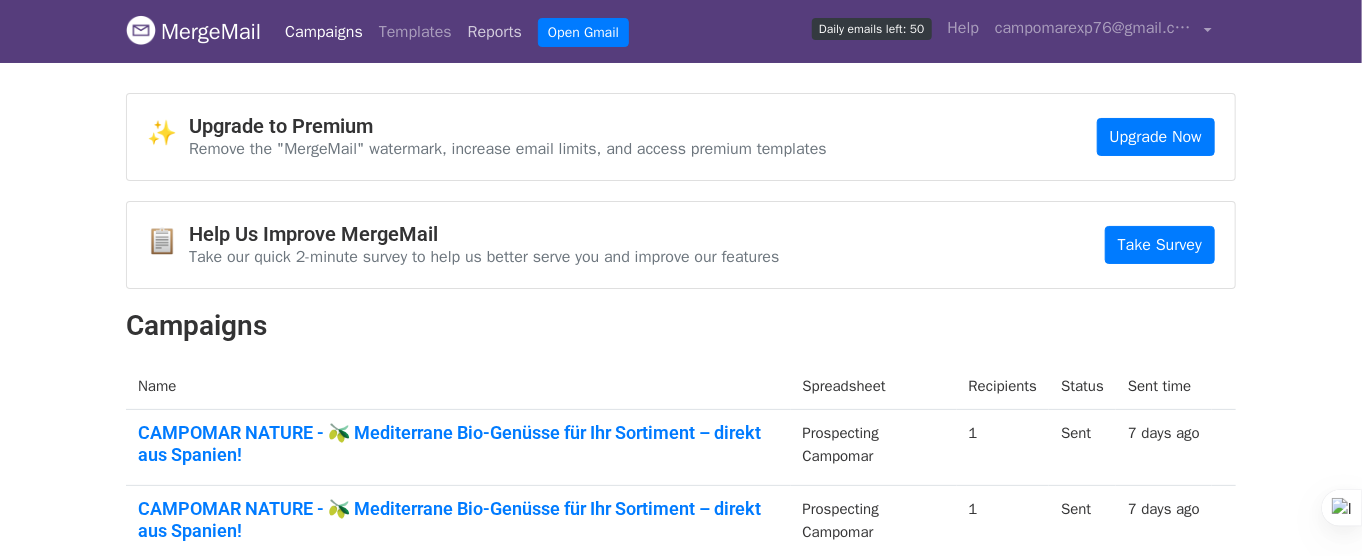 click on "Reports" at bounding box center (495, 32) 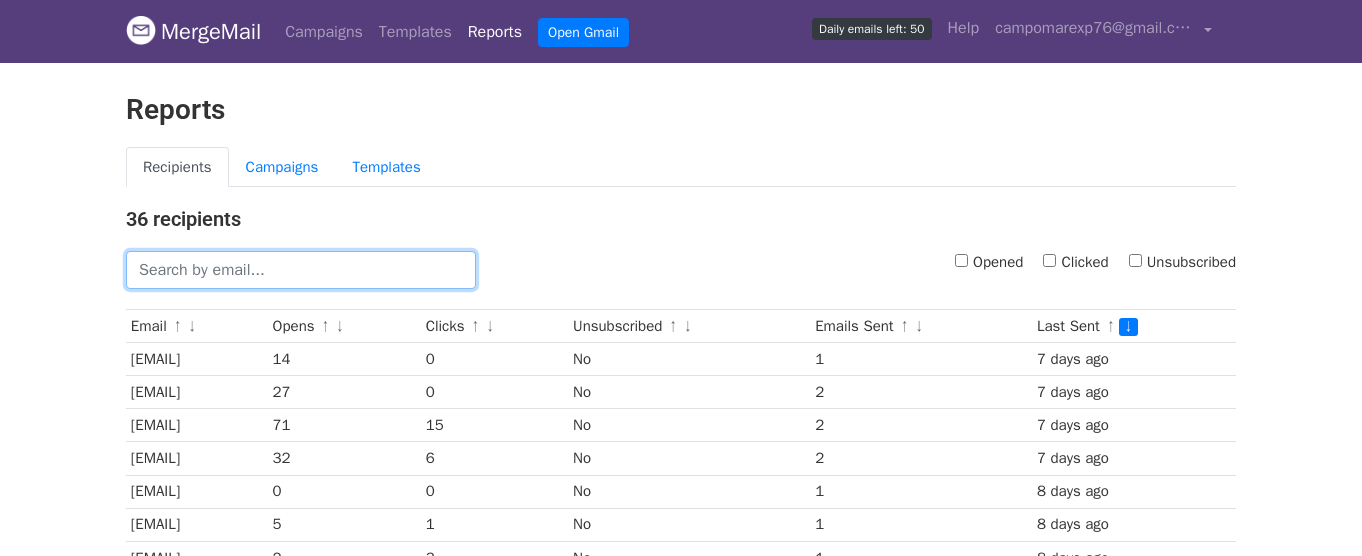 click at bounding box center [301, 270] 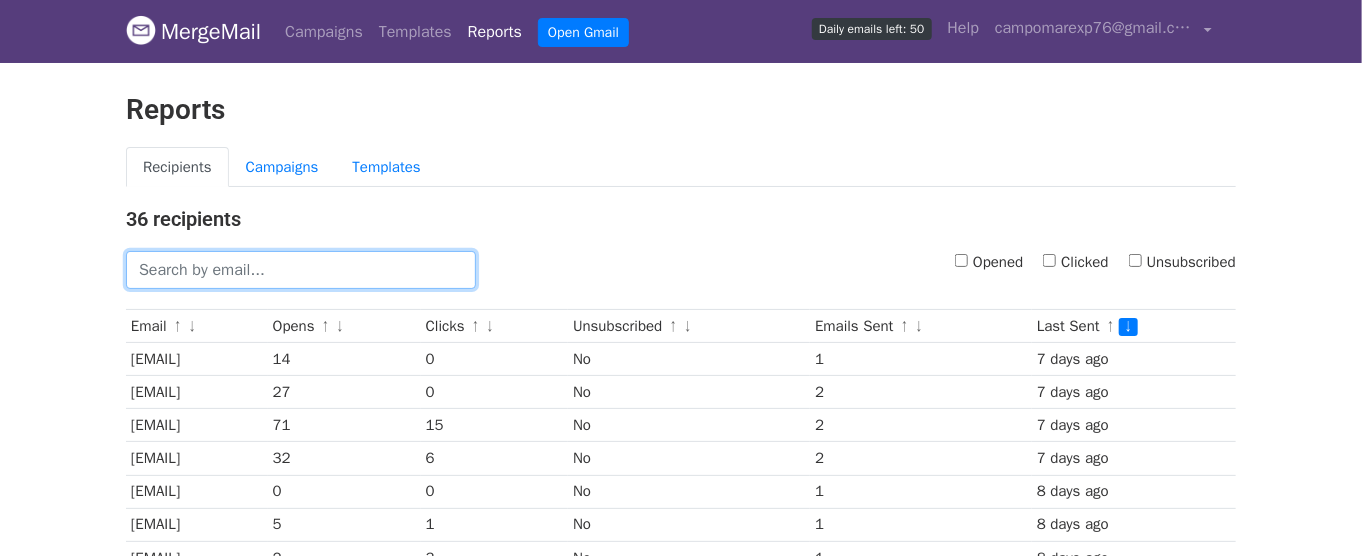 paste on "[EMAIL]" 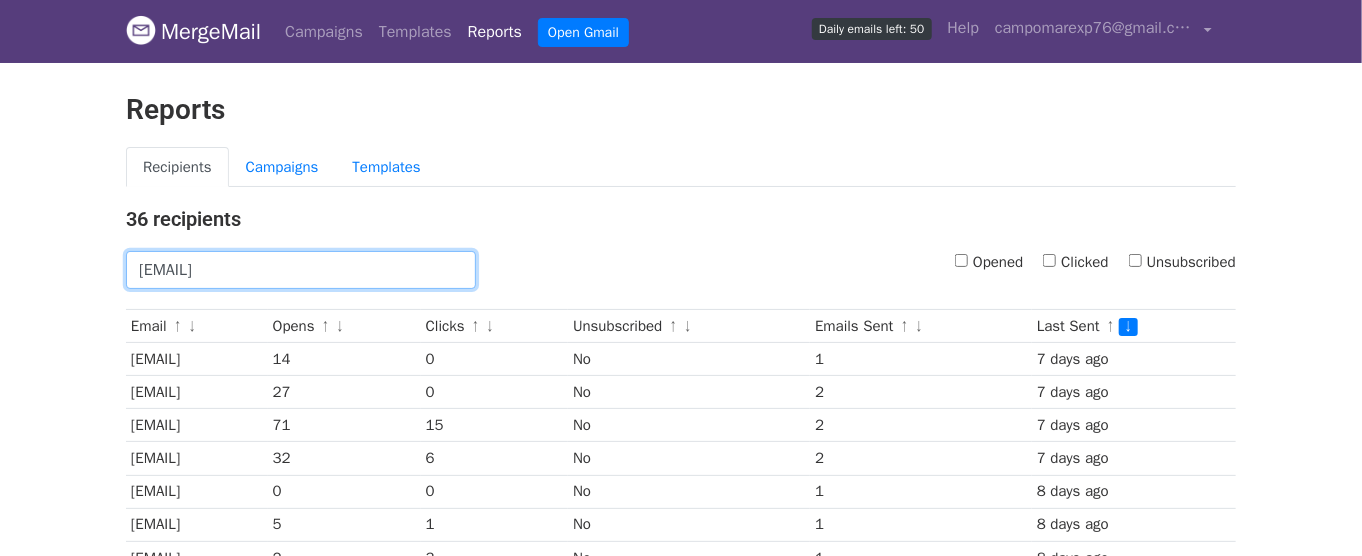type on "[EMAIL]" 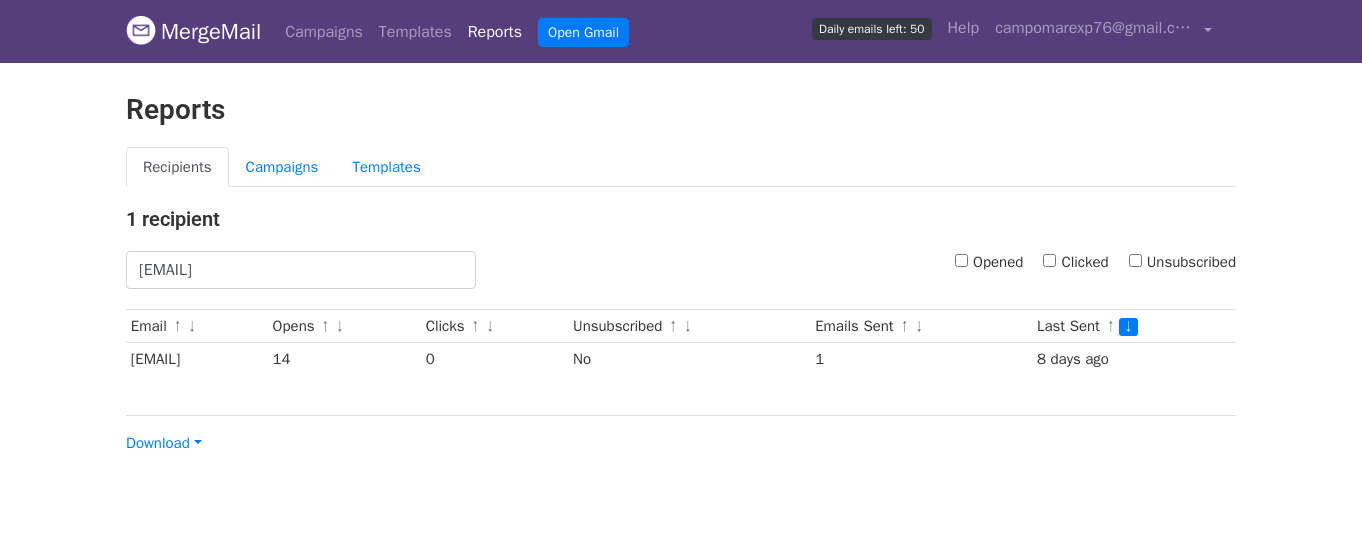 scroll, scrollTop: 0, scrollLeft: 0, axis: both 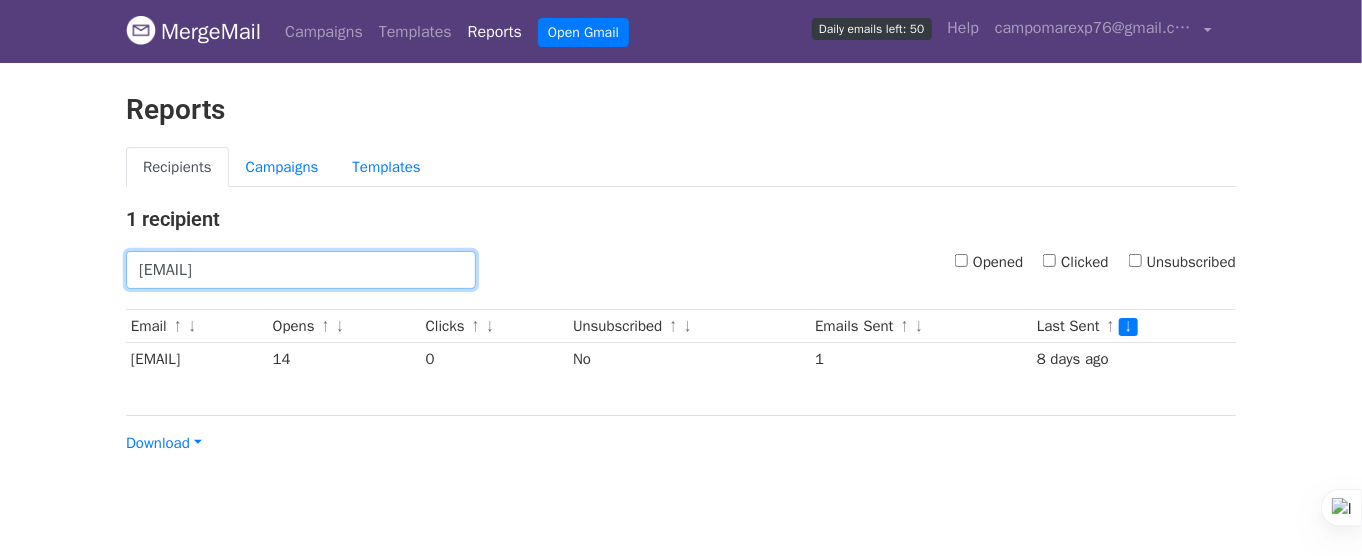 click on "[EMAIL]" at bounding box center [301, 270] 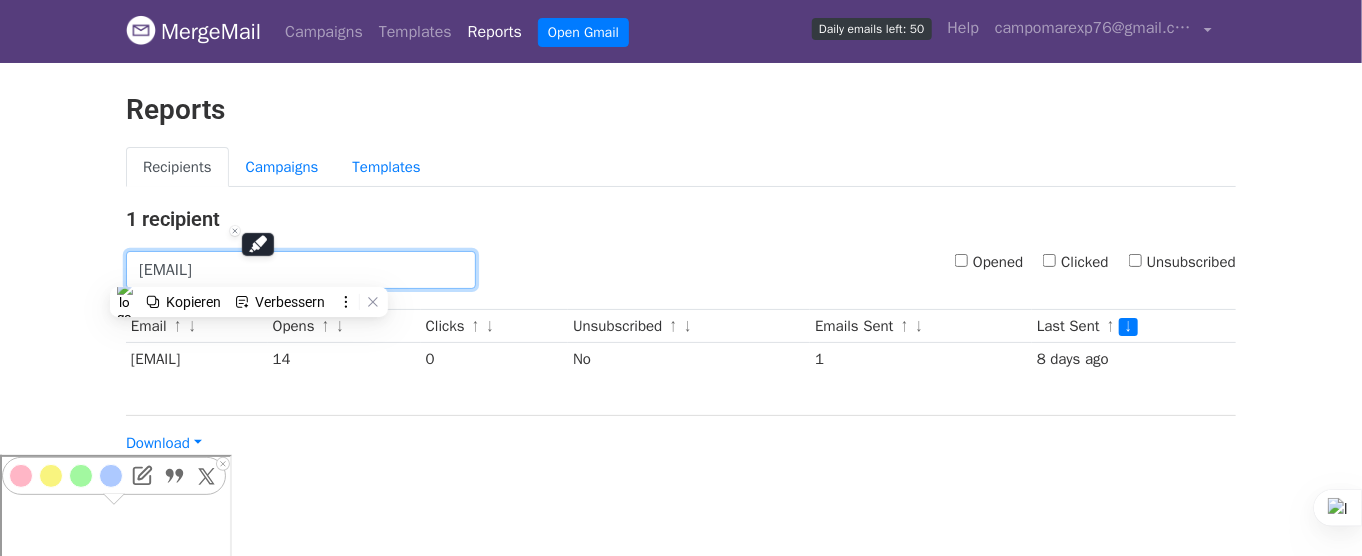 click on "info@millennium-farms.com" at bounding box center [301, 270] 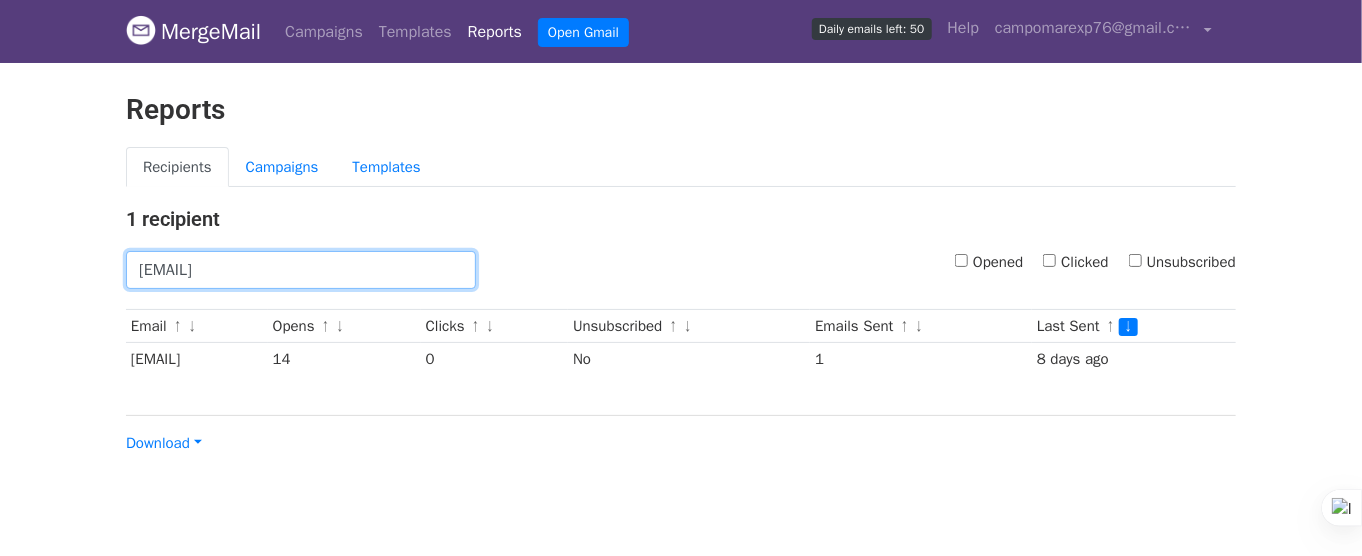 click on "info@millennium-farms.com" at bounding box center (301, 270) 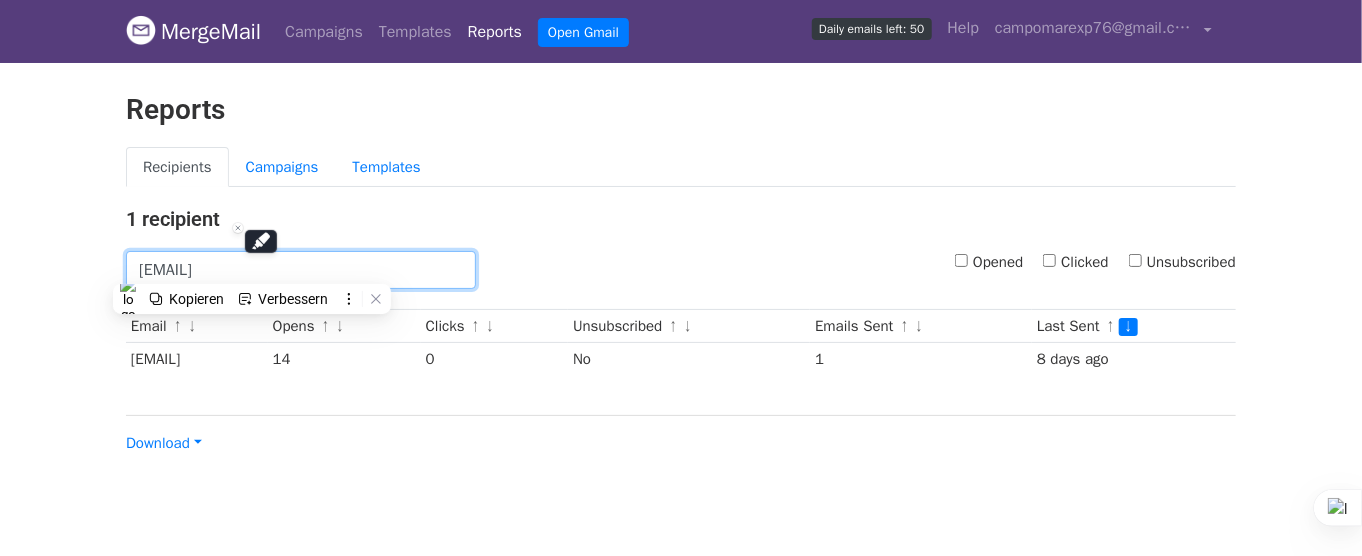 click on "info@millennium-farms.com" at bounding box center [301, 270] 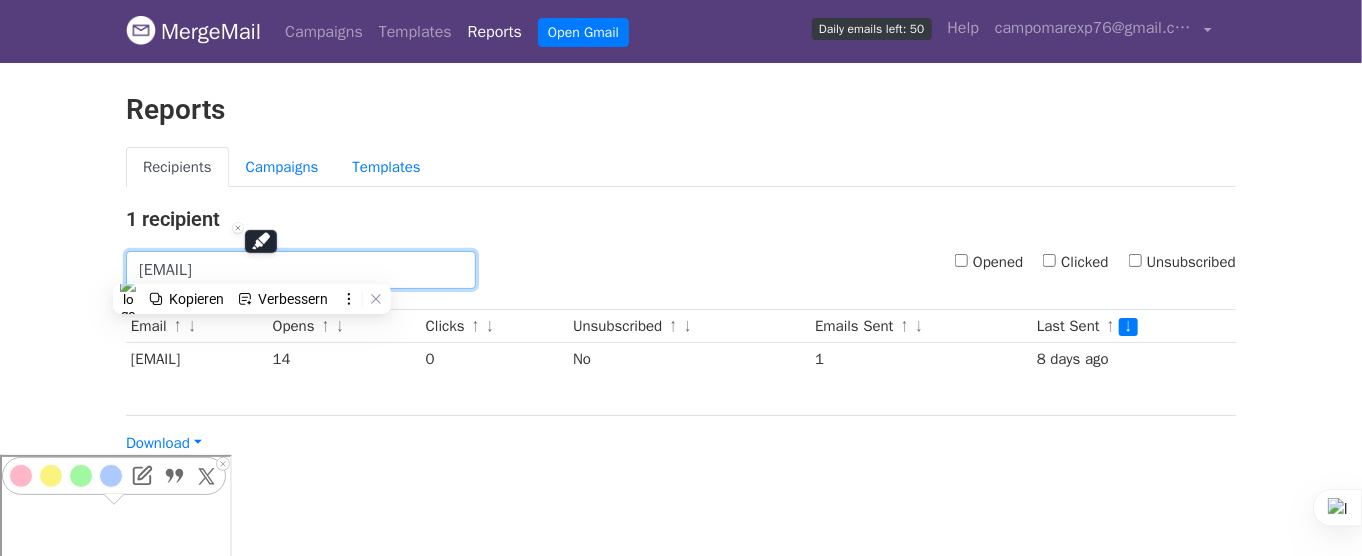 paste on "b.samawi" 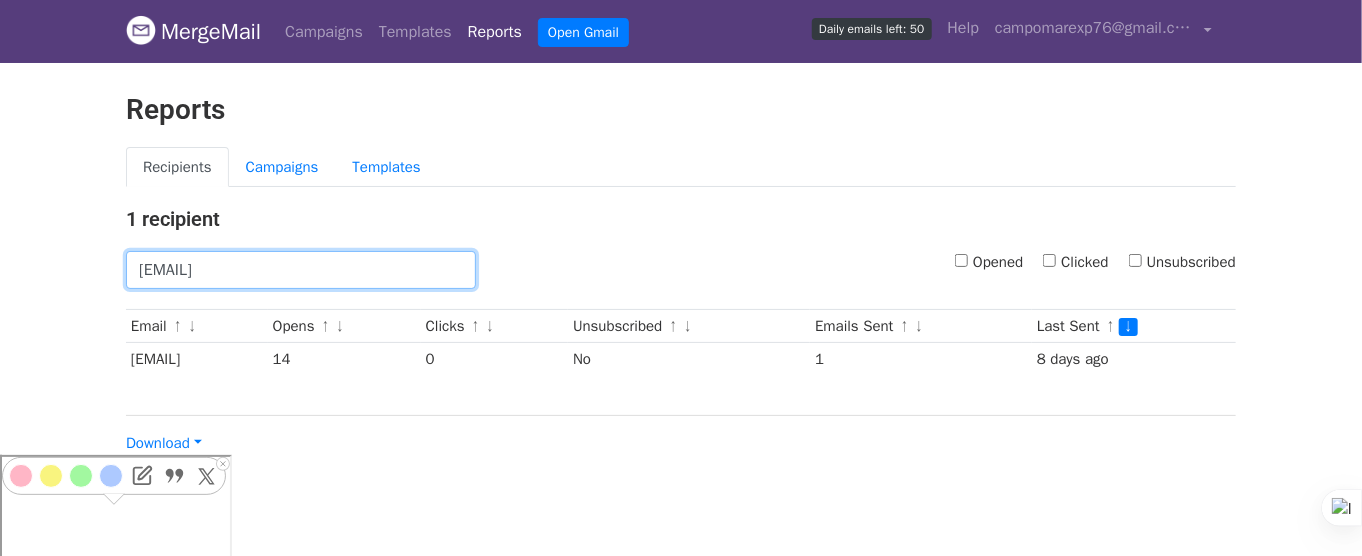 type on "b.samawi@millennium-farms.com" 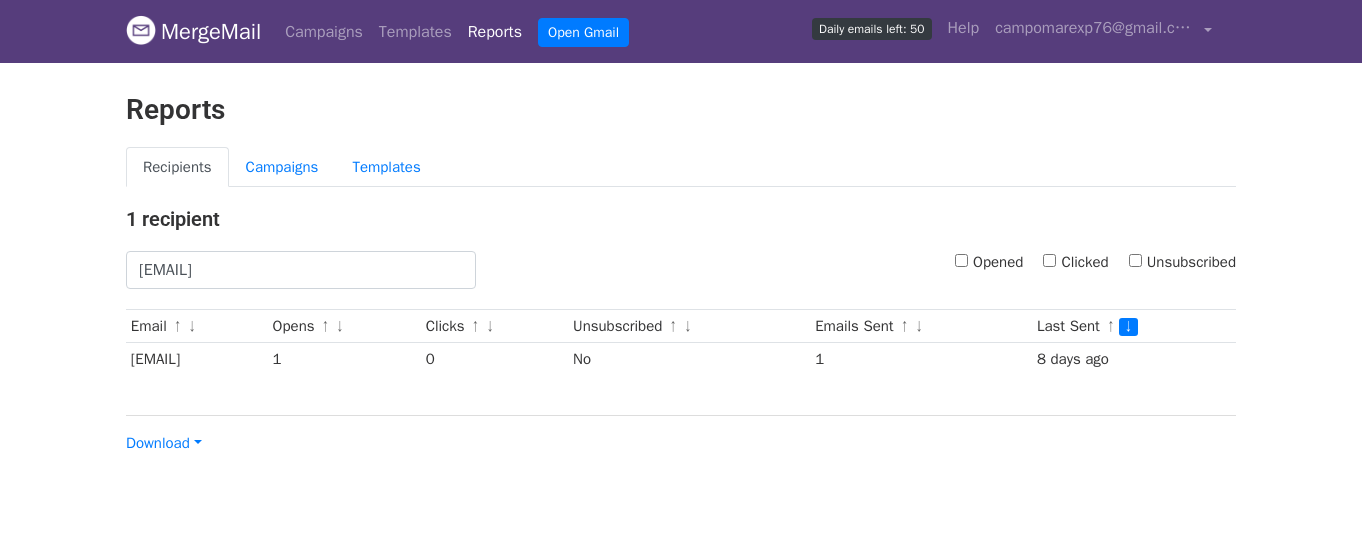 scroll, scrollTop: 0, scrollLeft: 0, axis: both 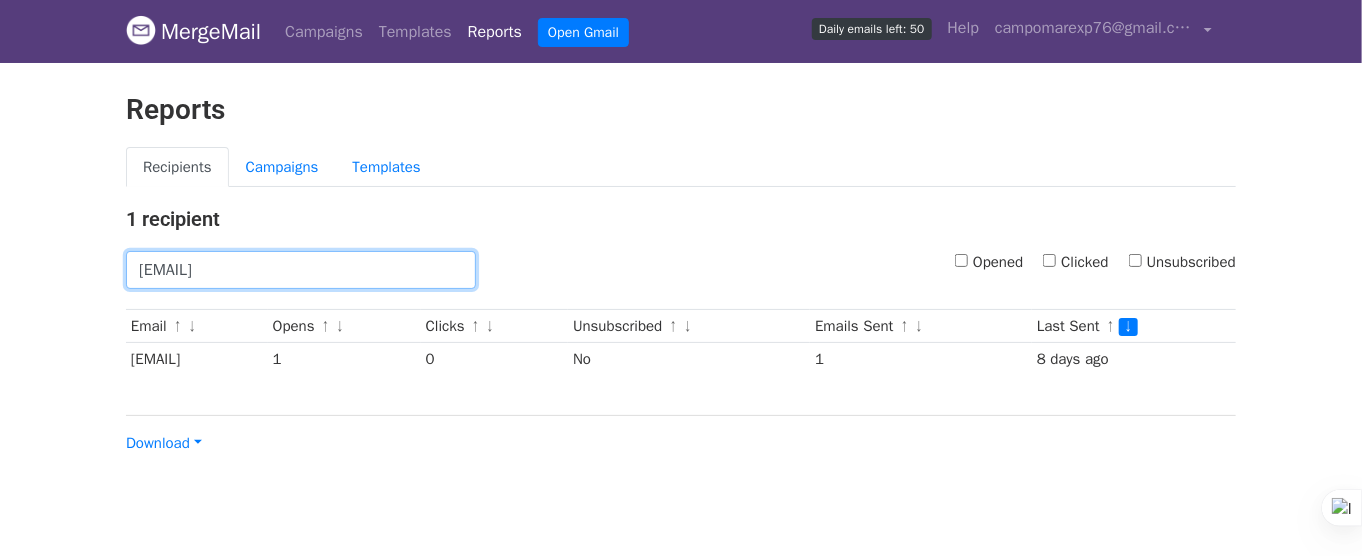click on "b.samawi@millennium-farms.com" at bounding box center [301, 270] 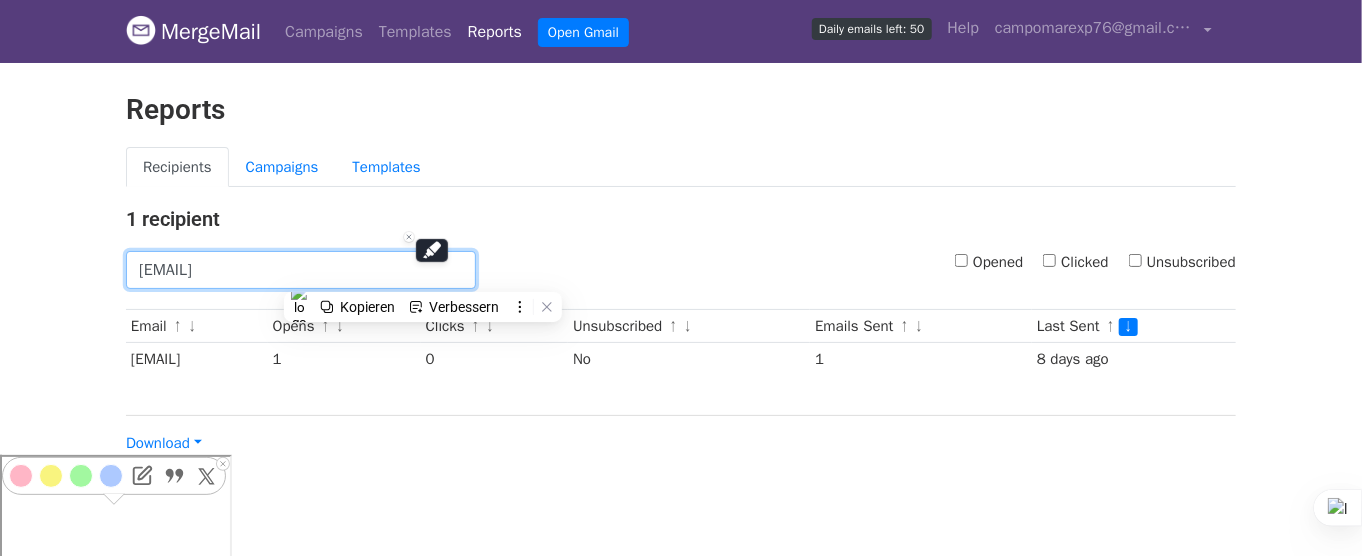 click on "b.samawi@millennium-farms.com" at bounding box center (301, 270) 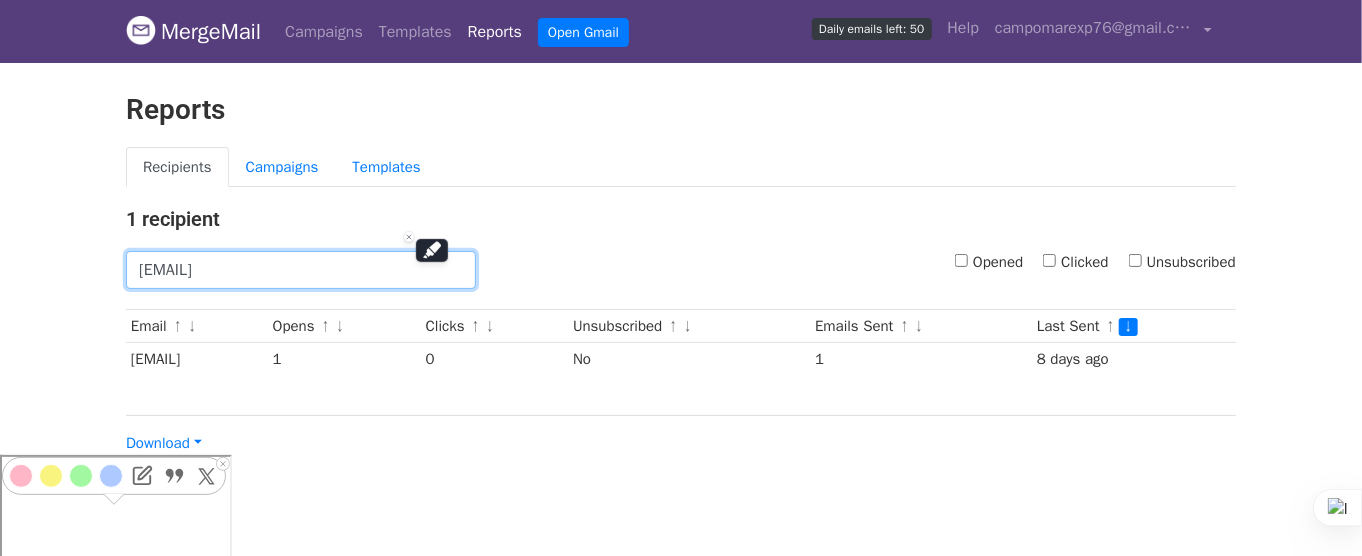 paste on "cvellabray@mz.com.mt" 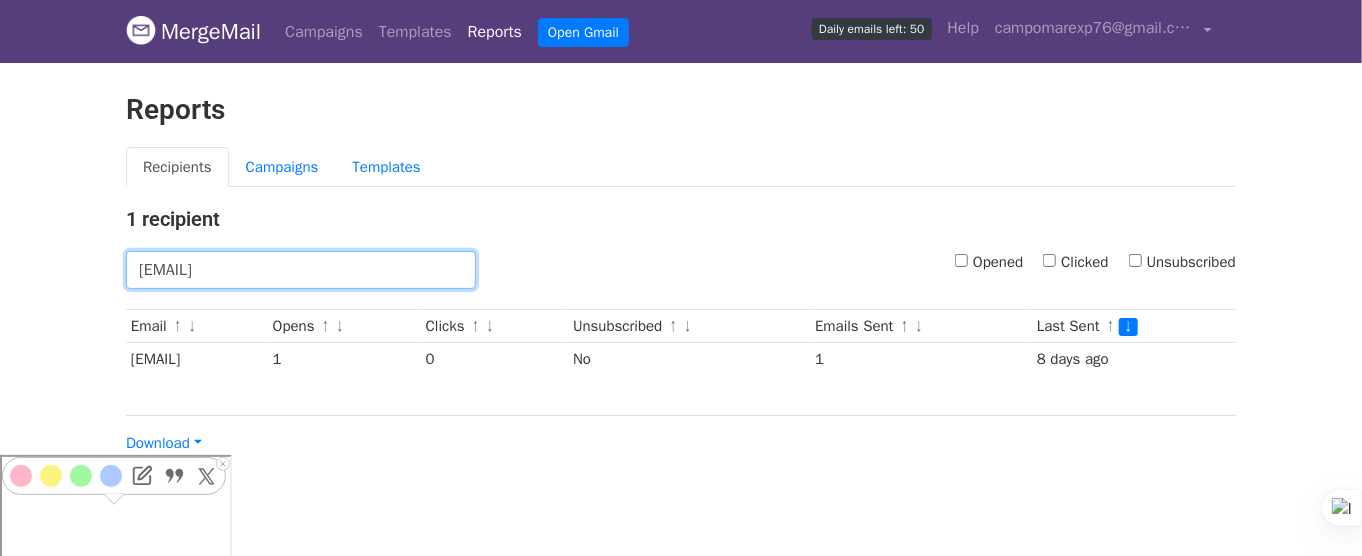 type on "cvellabray@mz.com.mt" 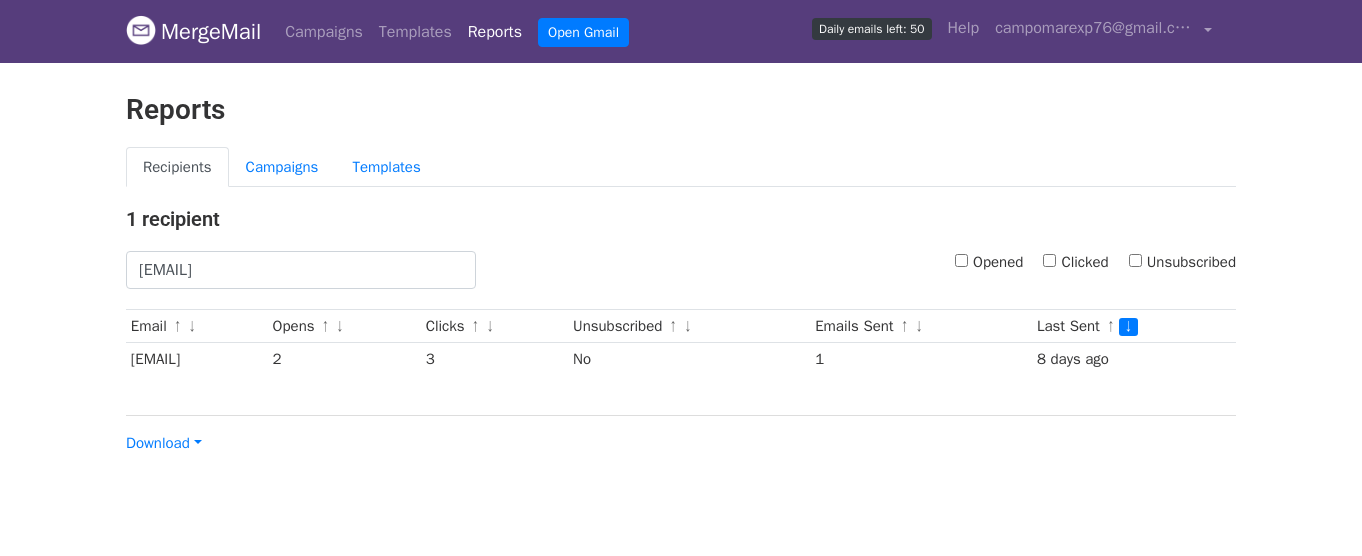 scroll, scrollTop: 0, scrollLeft: 0, axis: both 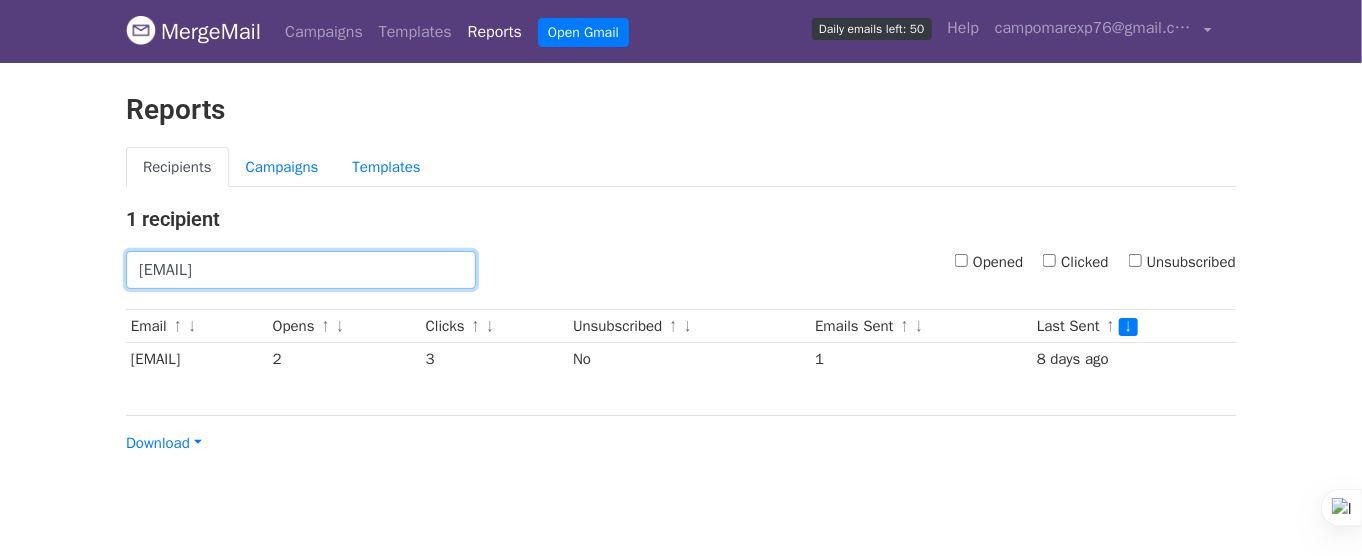 click on "[EMAIL]" at bounding box center (301, 270) 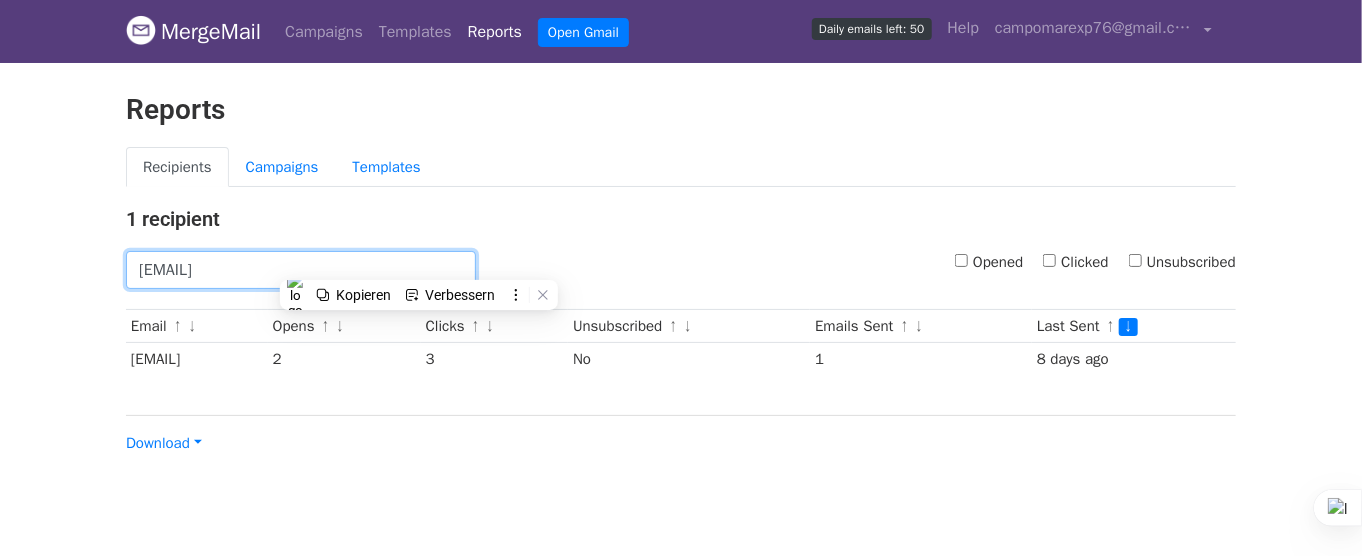 click on "[EMAIL]" at bounding box center [301, 270] 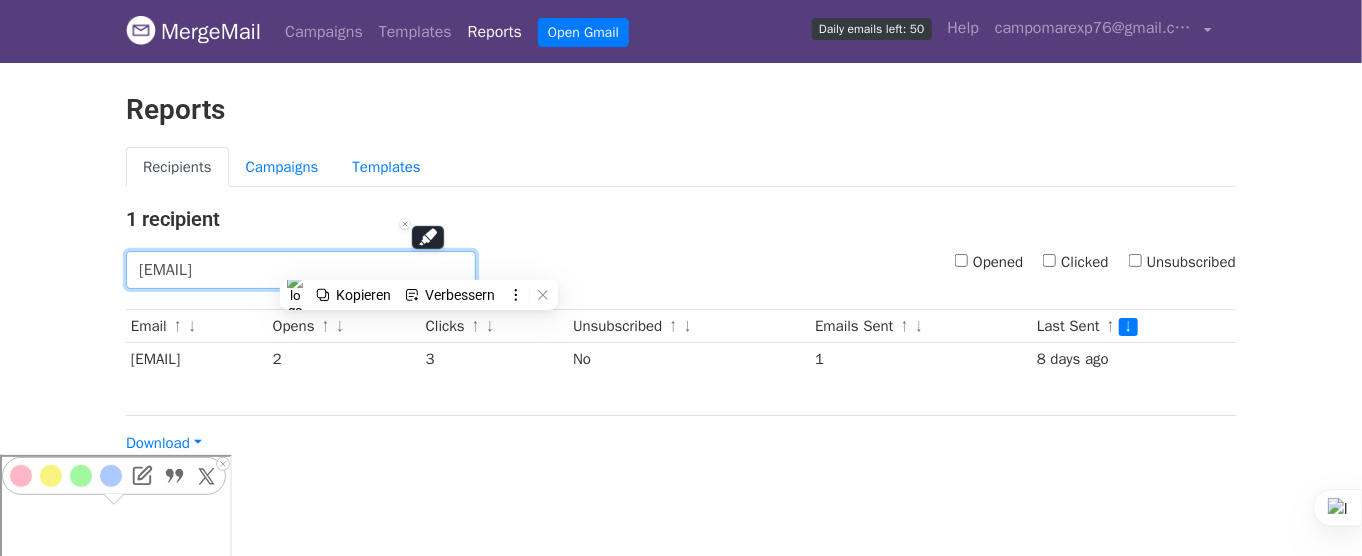 click on "[EMAIL]" at bounding box center (301, 270) 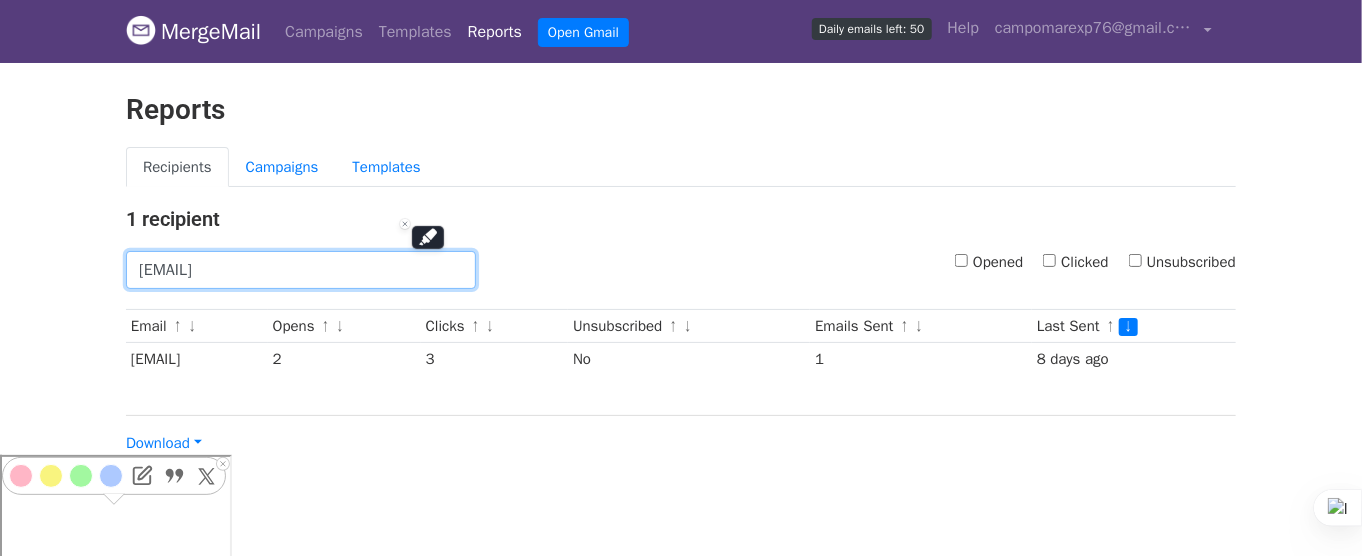 paste on "info@lorna.international" 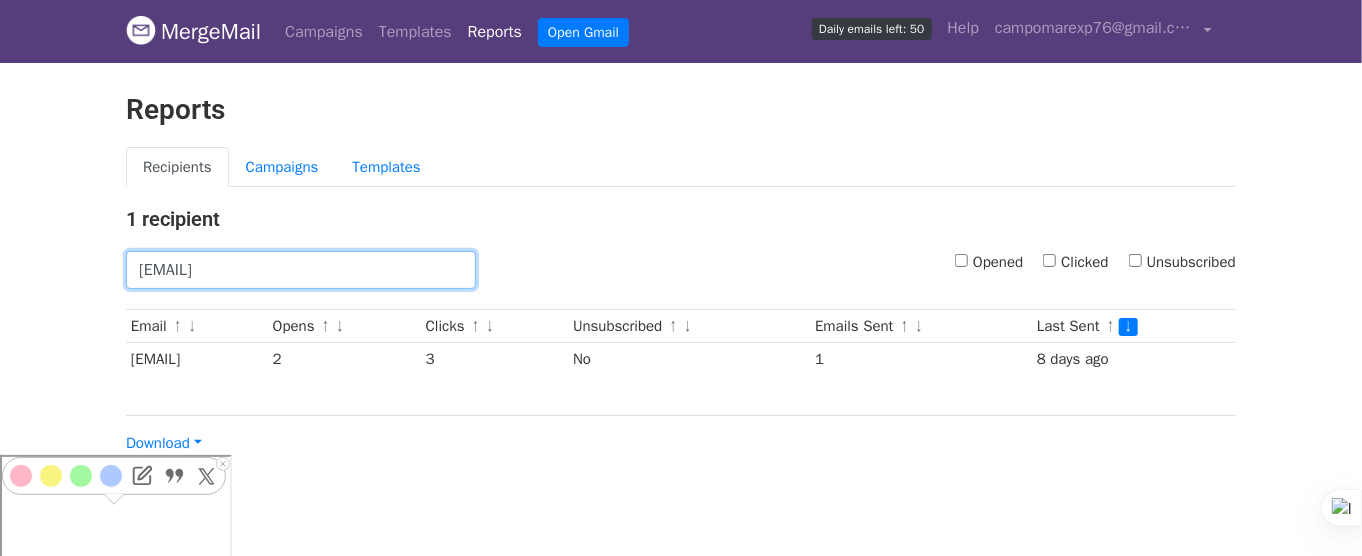 type on "info@lorna.international" 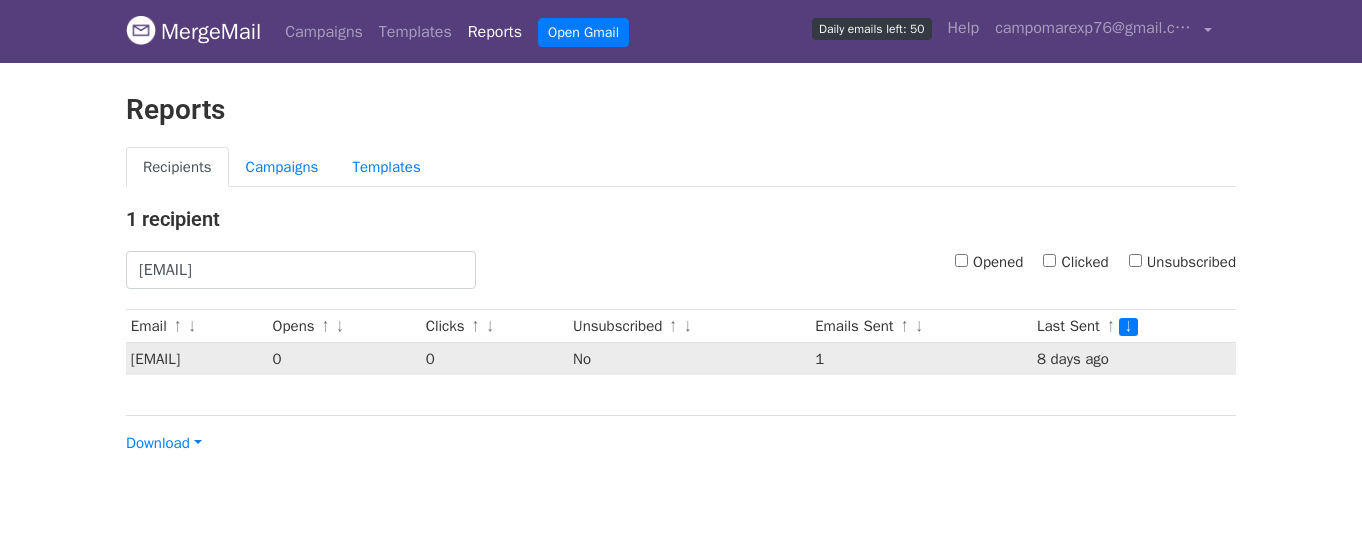 scroll, scrollTop: 0, scrollLeft: 0, axis: both 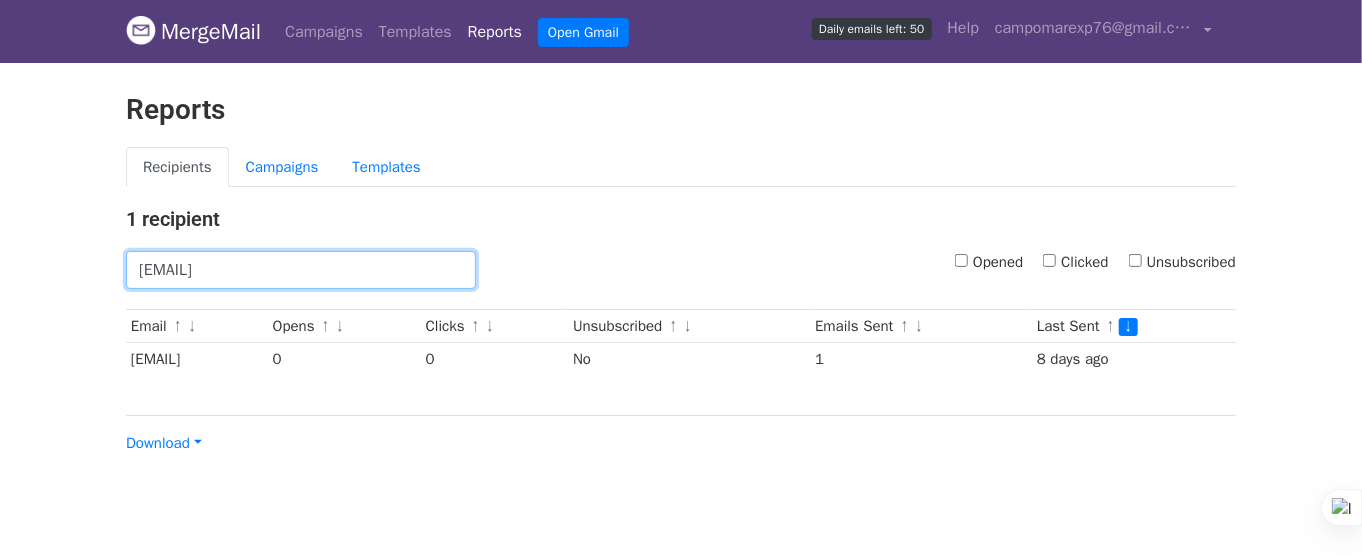 click on "info@lorna.international" at bounding box center (301, 270) 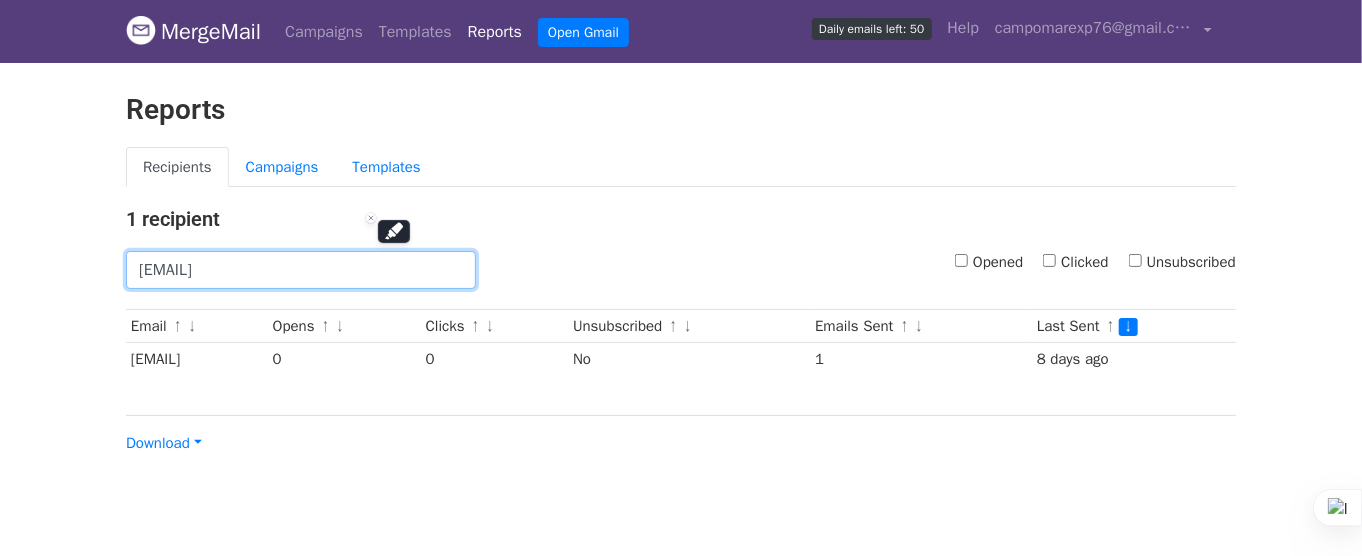 click on "info@lorna.international" at bounding box center [301, 270] 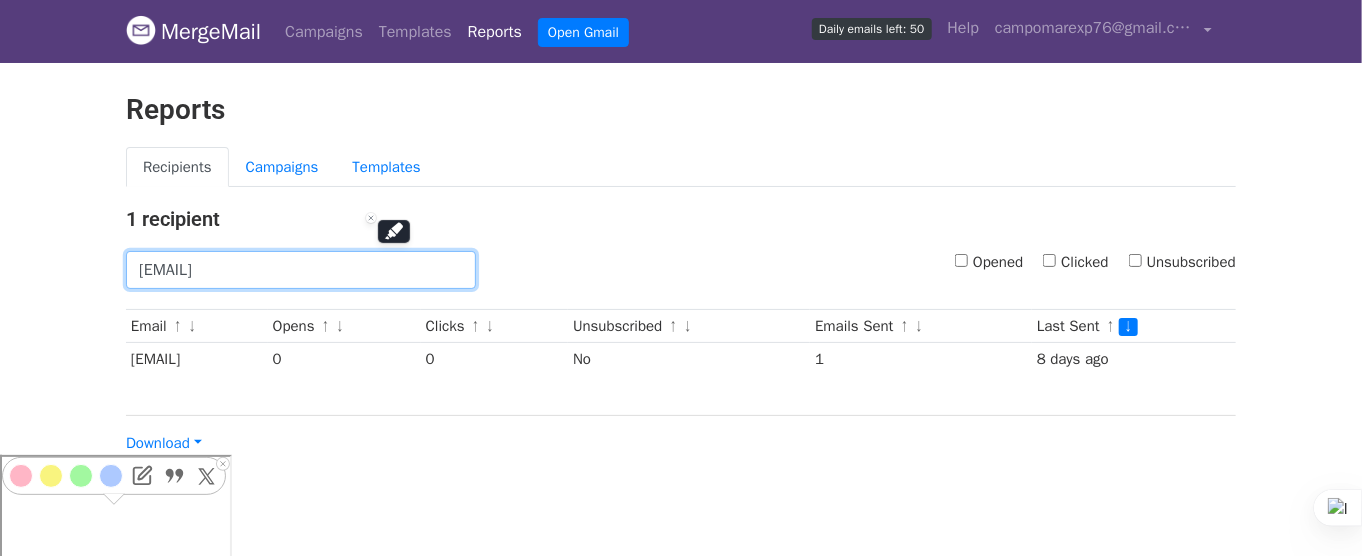 paste on "[EMAIL]" 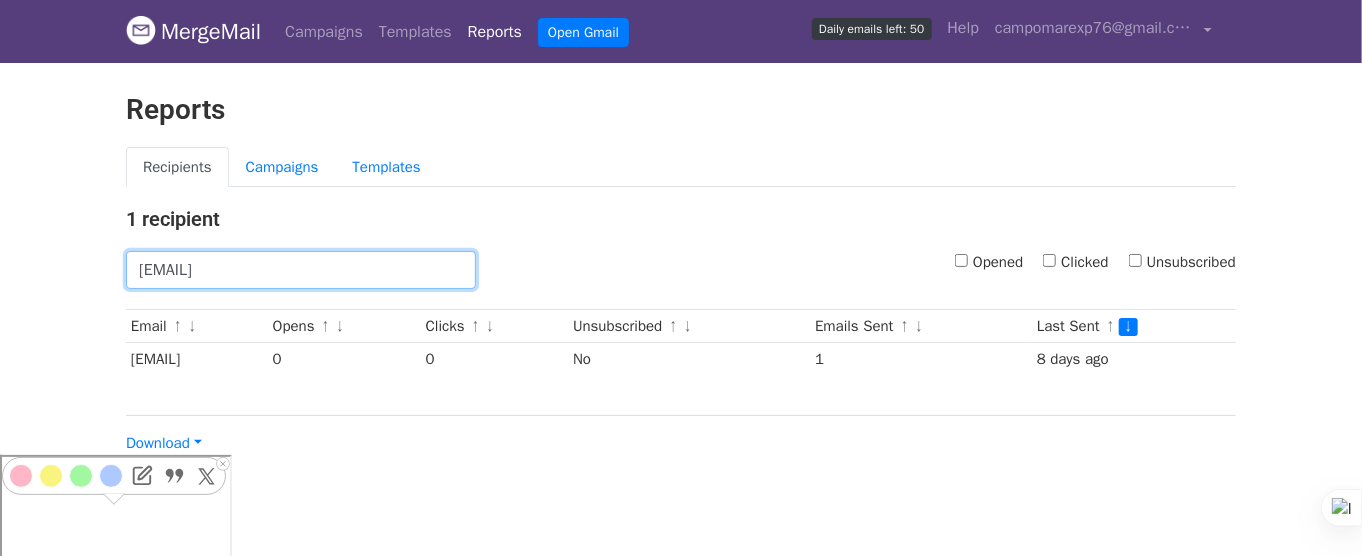 type on "[EMAIL]" 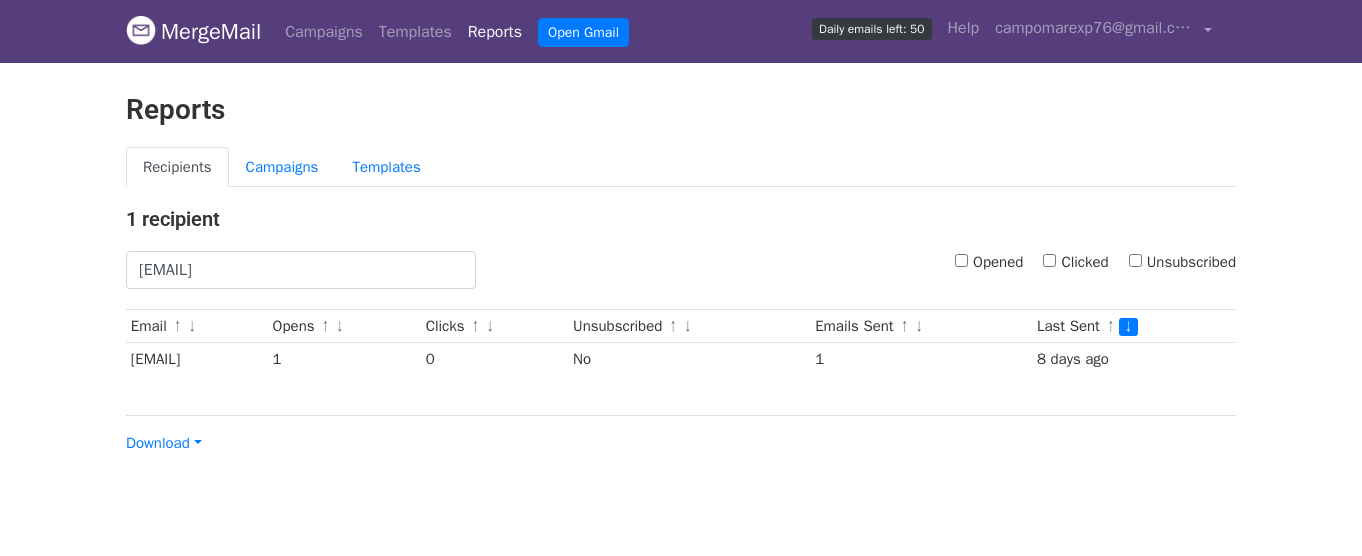 scroll, scrollTop: 0, scrollLeft: 0, axis: both 